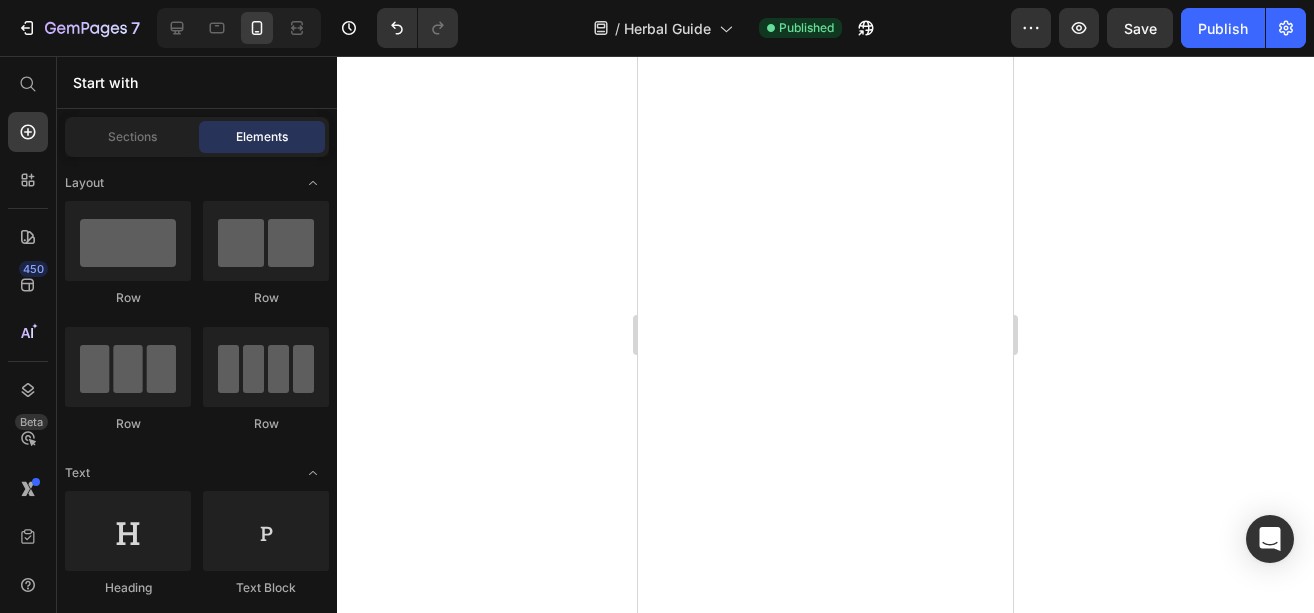 scroll, scrollTop: 0, scrollLeft: 0, axis: both 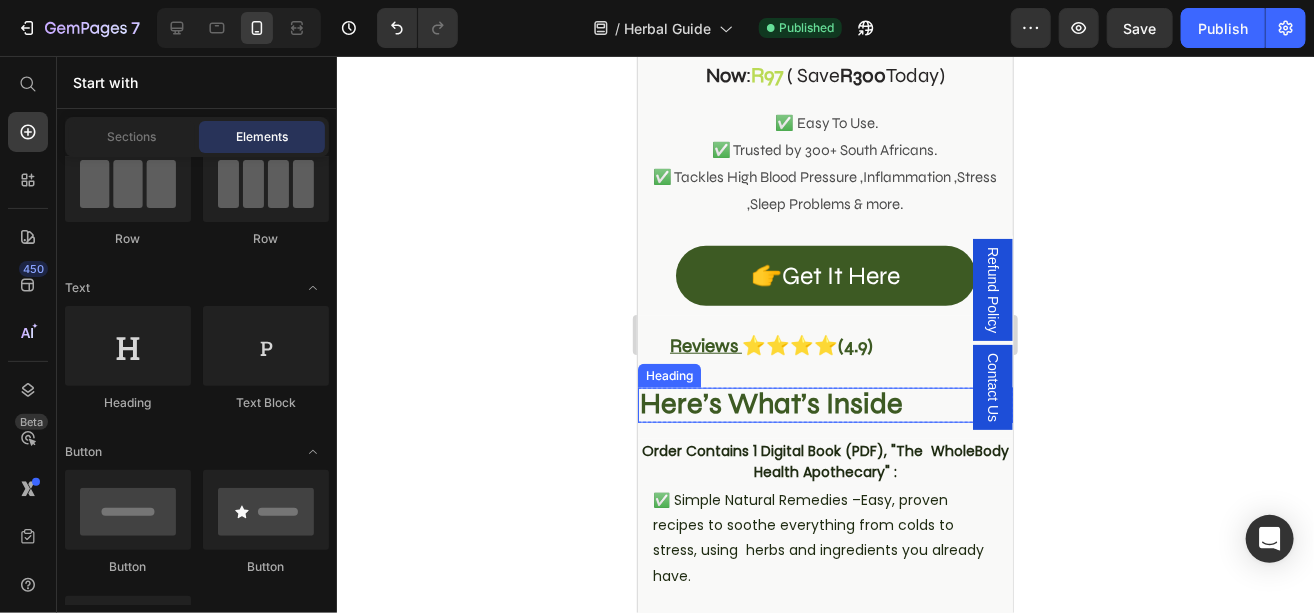 click on "Here’s What’s Inside" at bounding box center (770, 402) 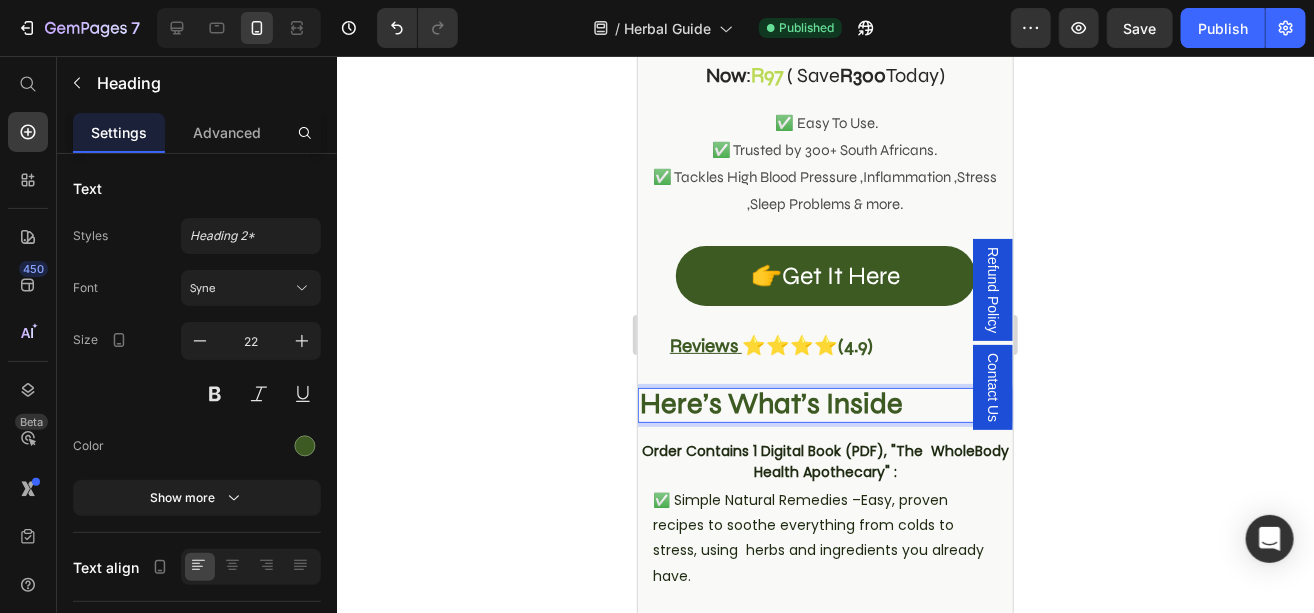 click 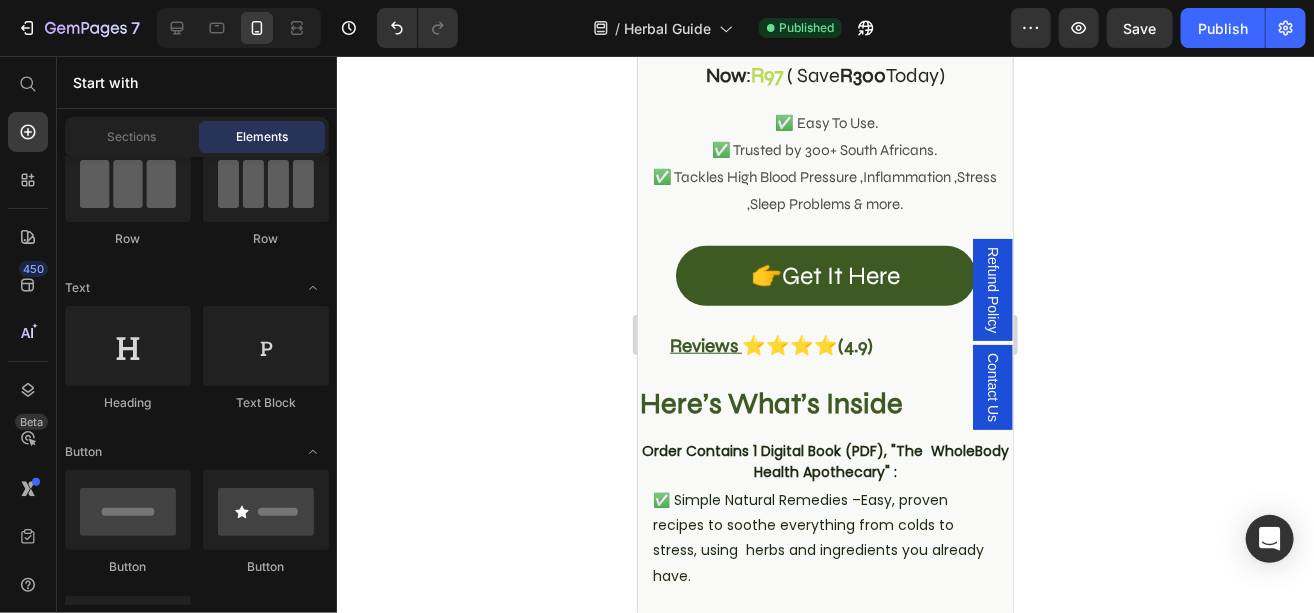 click on "Image   0" at bounding box center (817, 371) 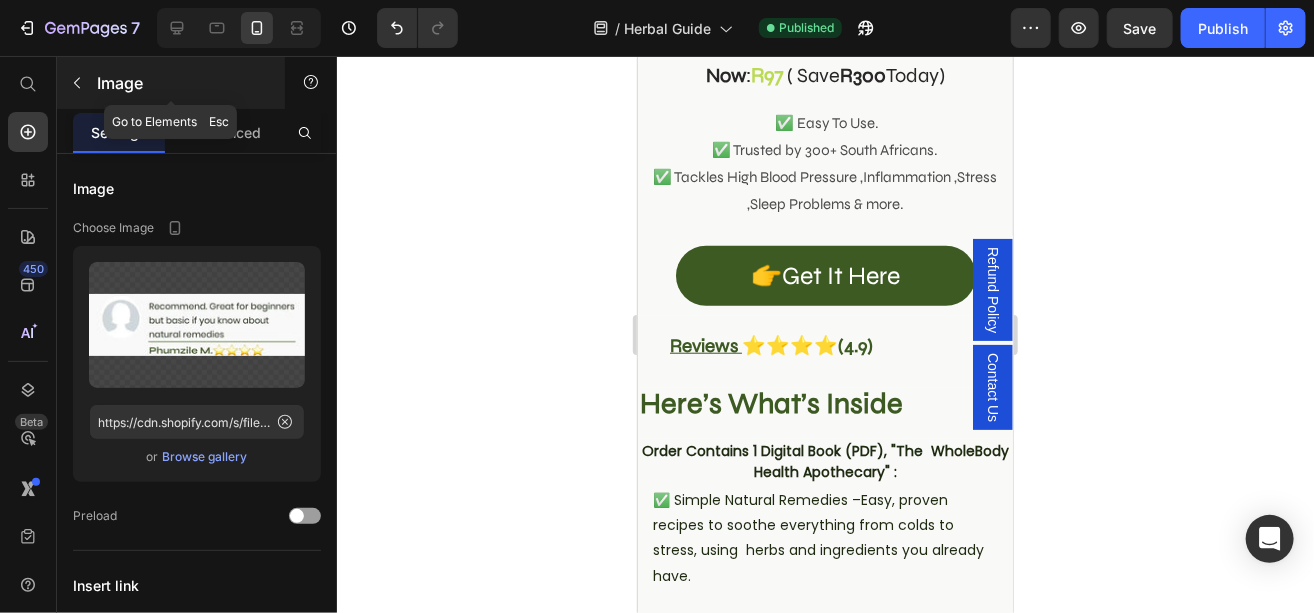 click 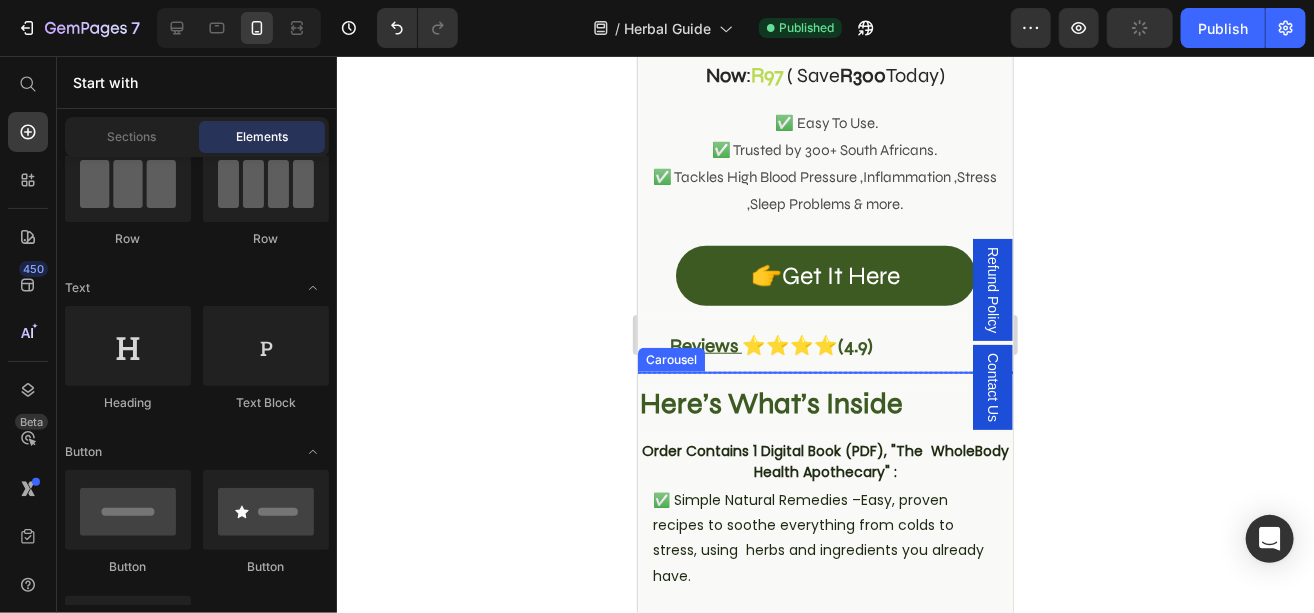 click on "Image" at bounding box center [817, 371] 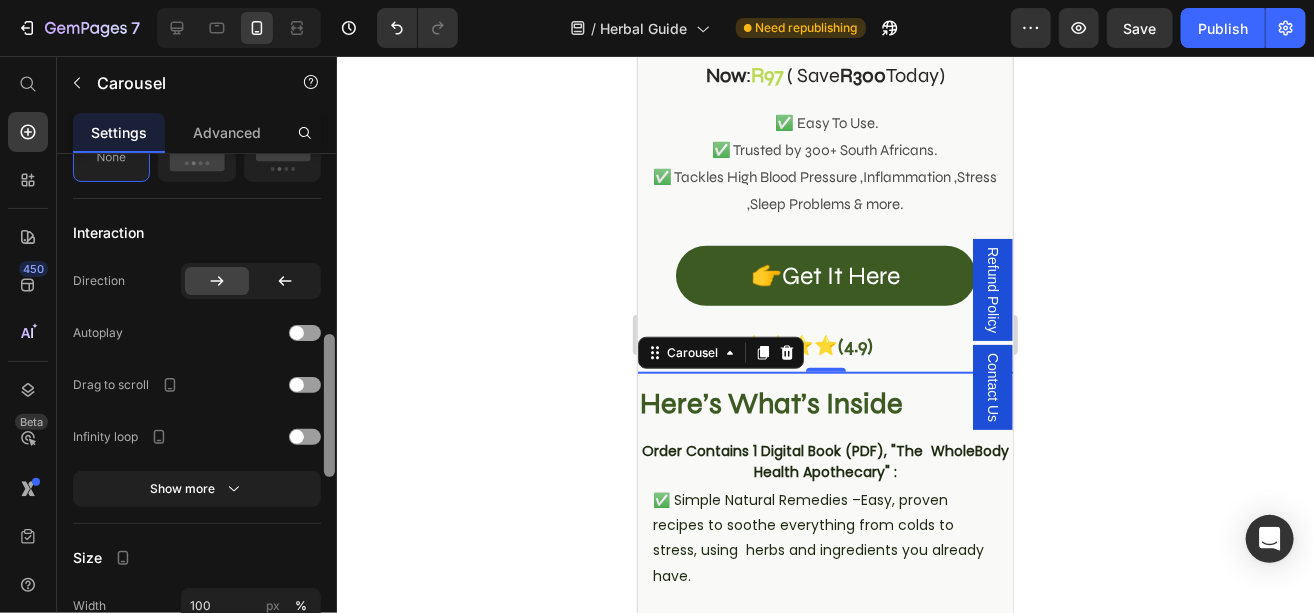 scroll, scrollTop: 721, scrollLeft: 0, axis: vertical 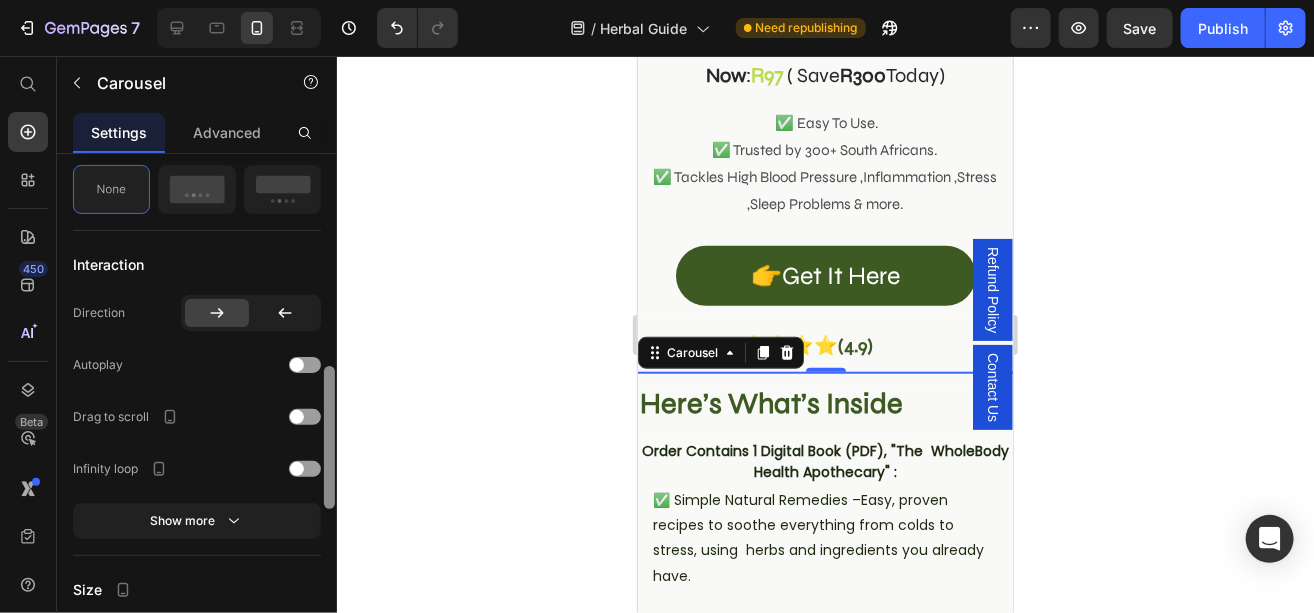drag, startPoint x: 327, startPoint y: 242, endPoint x: 313, endPoint y: 442, distance: 200.4894 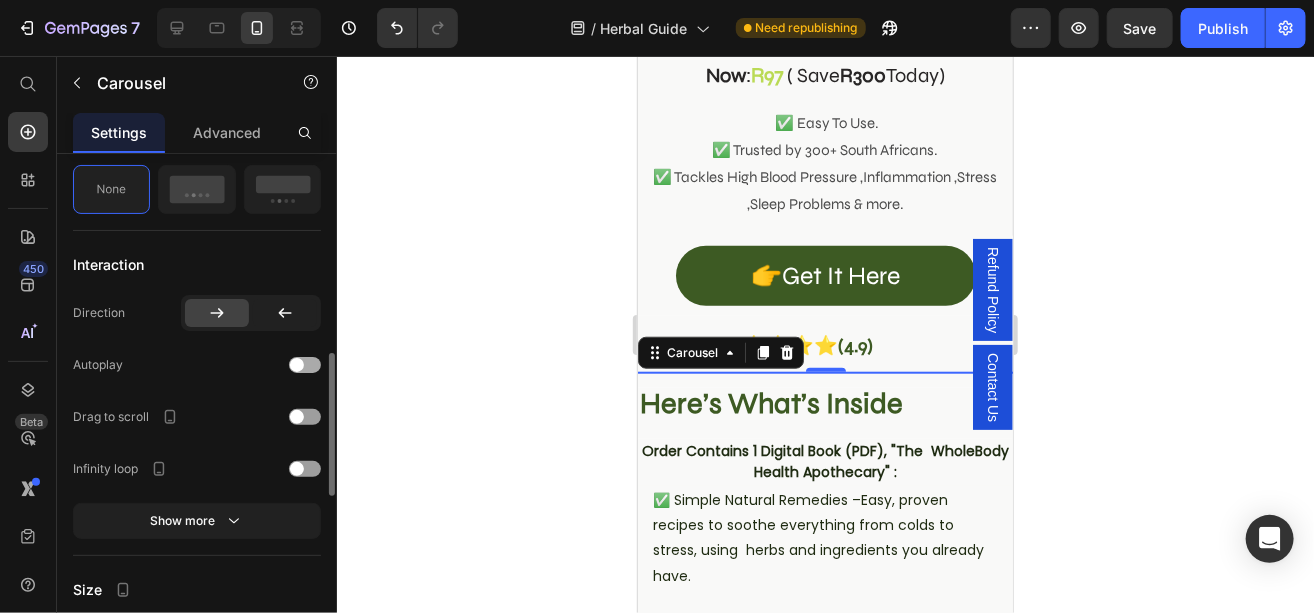 click at bounding box center [305, 365] 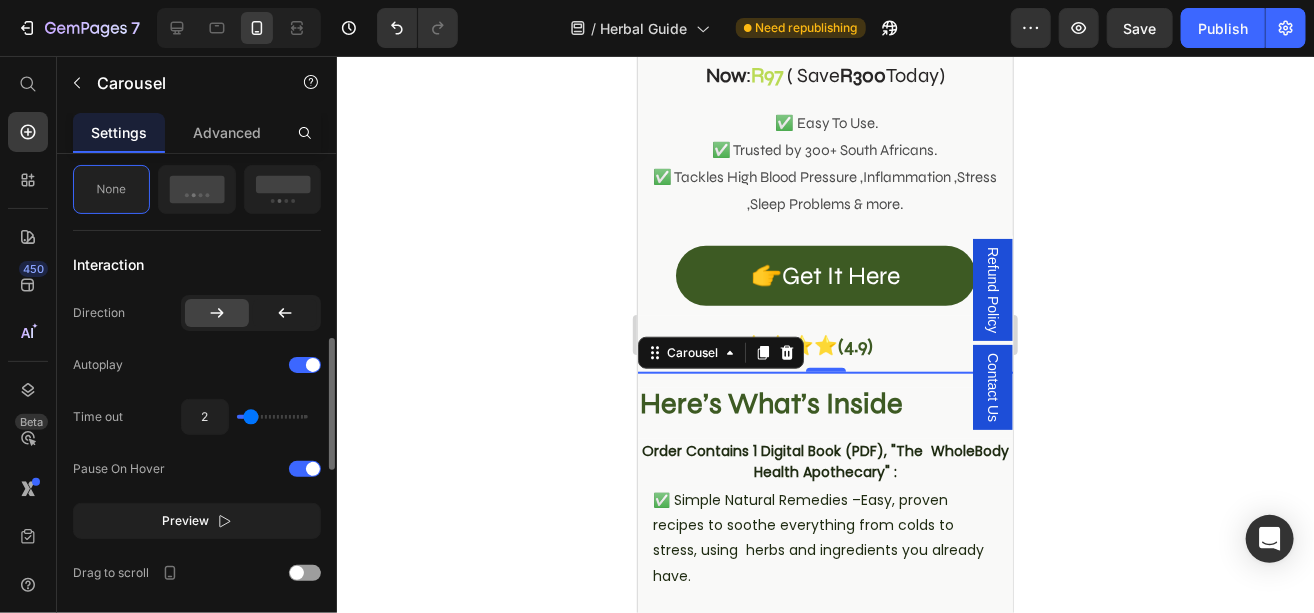type on "1.5" 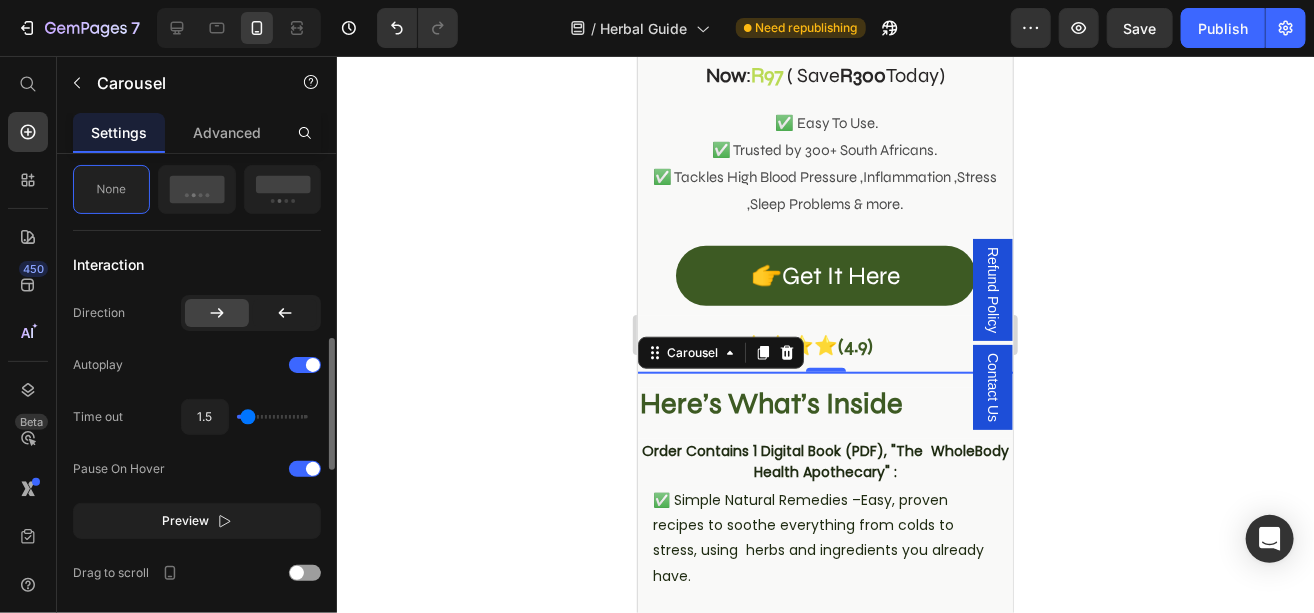 type on "1.7" 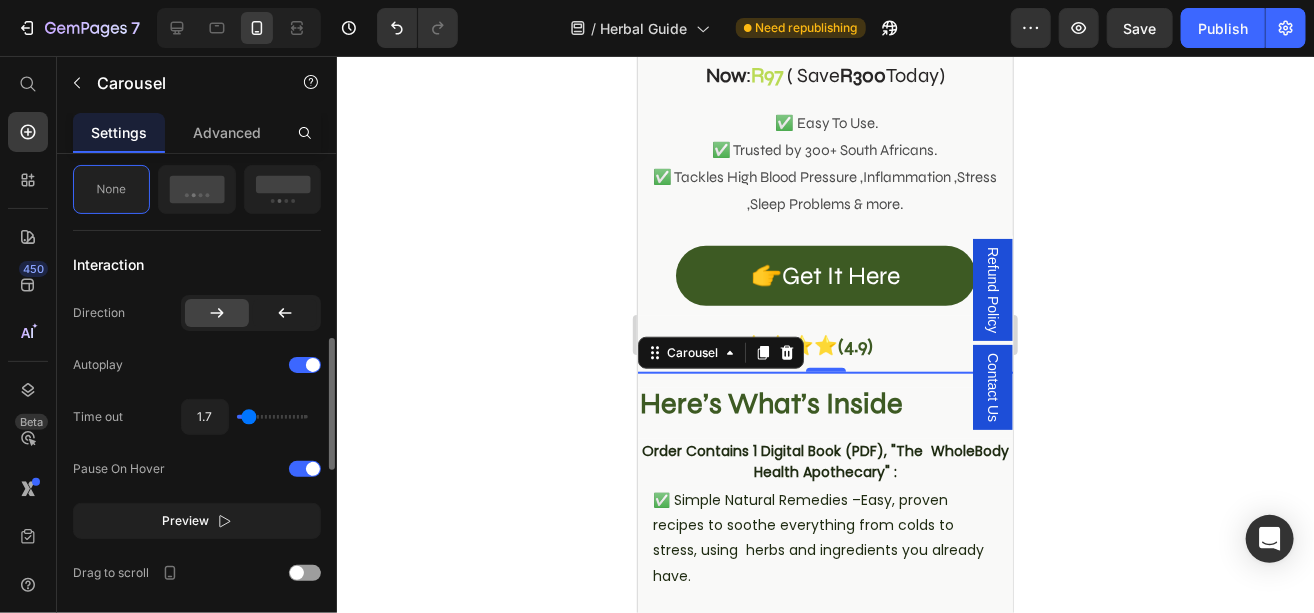 type on "1.8" 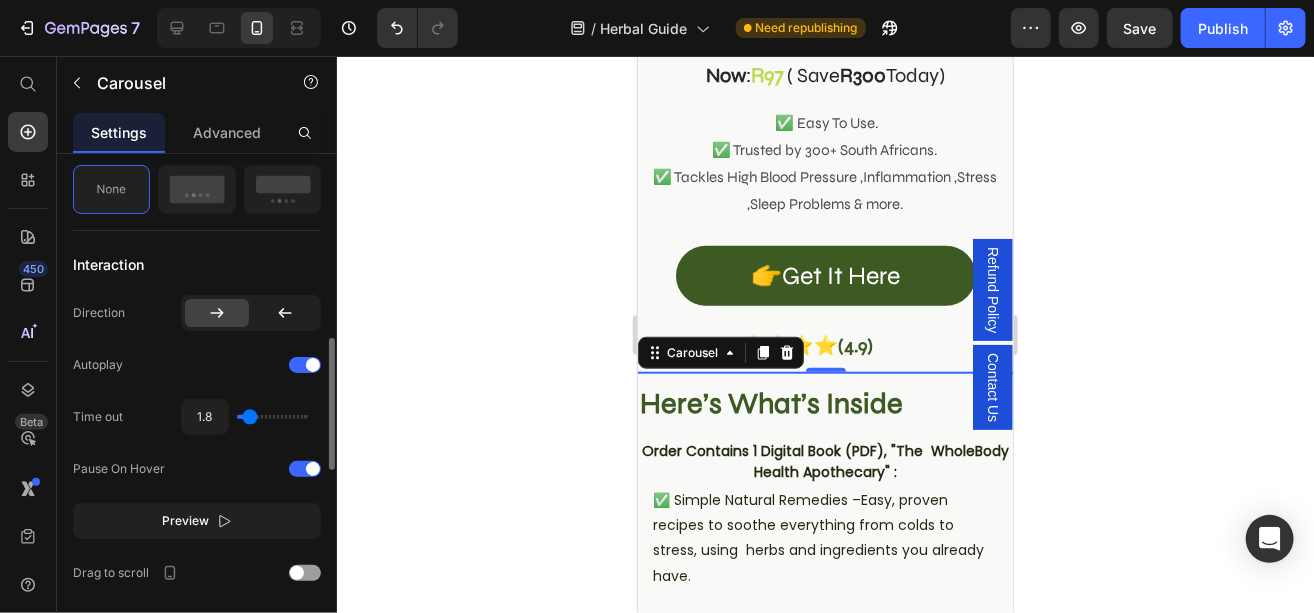 type on "2" 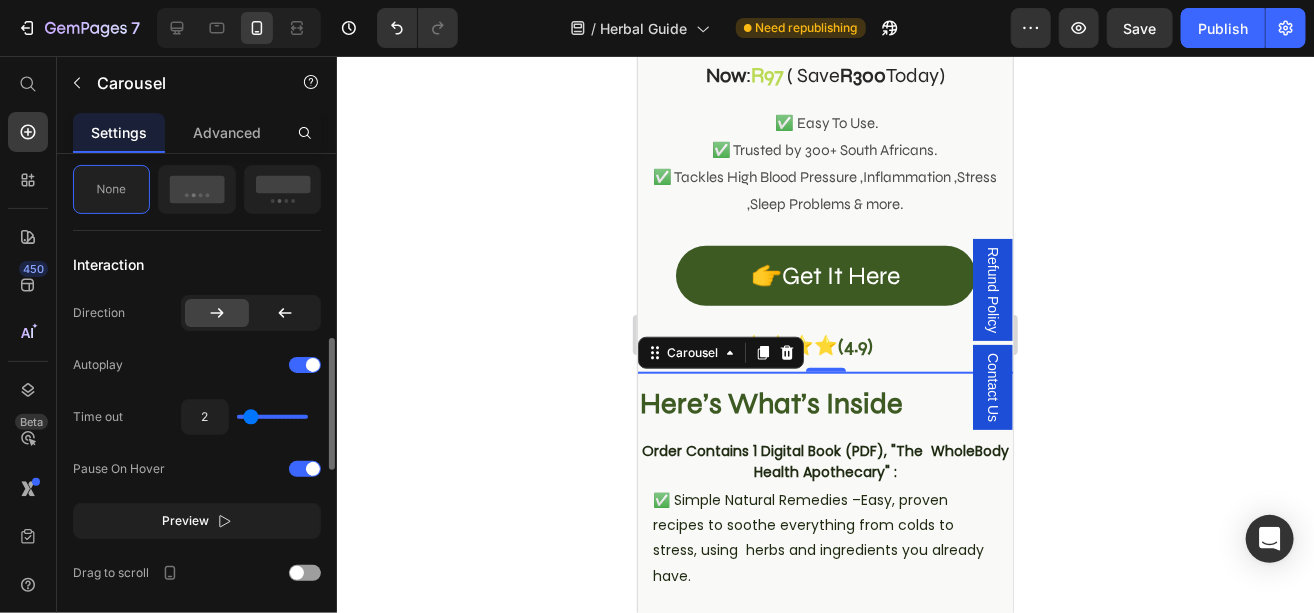 type on "2.1" 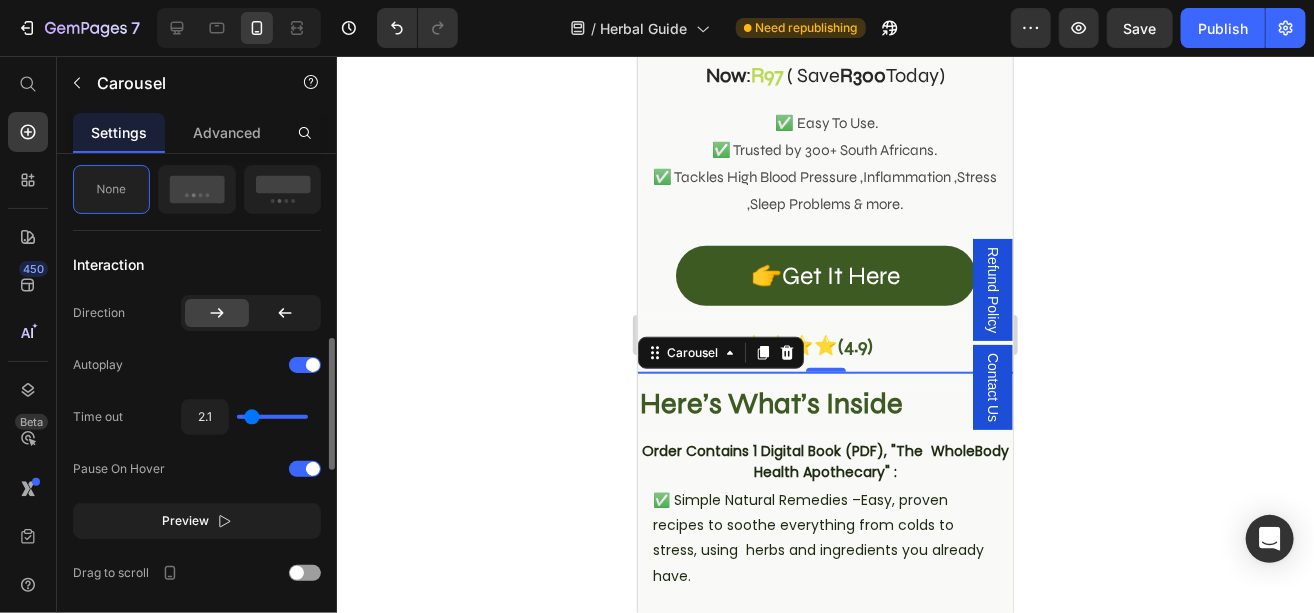 type on "2.3" 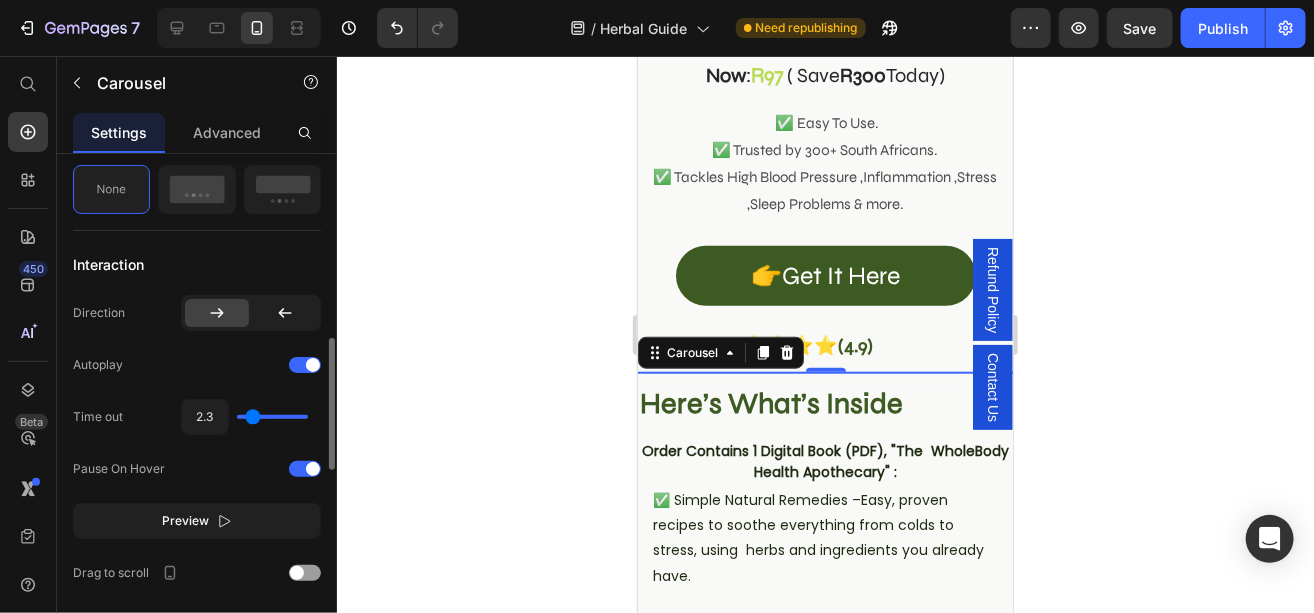 type on "2.5" 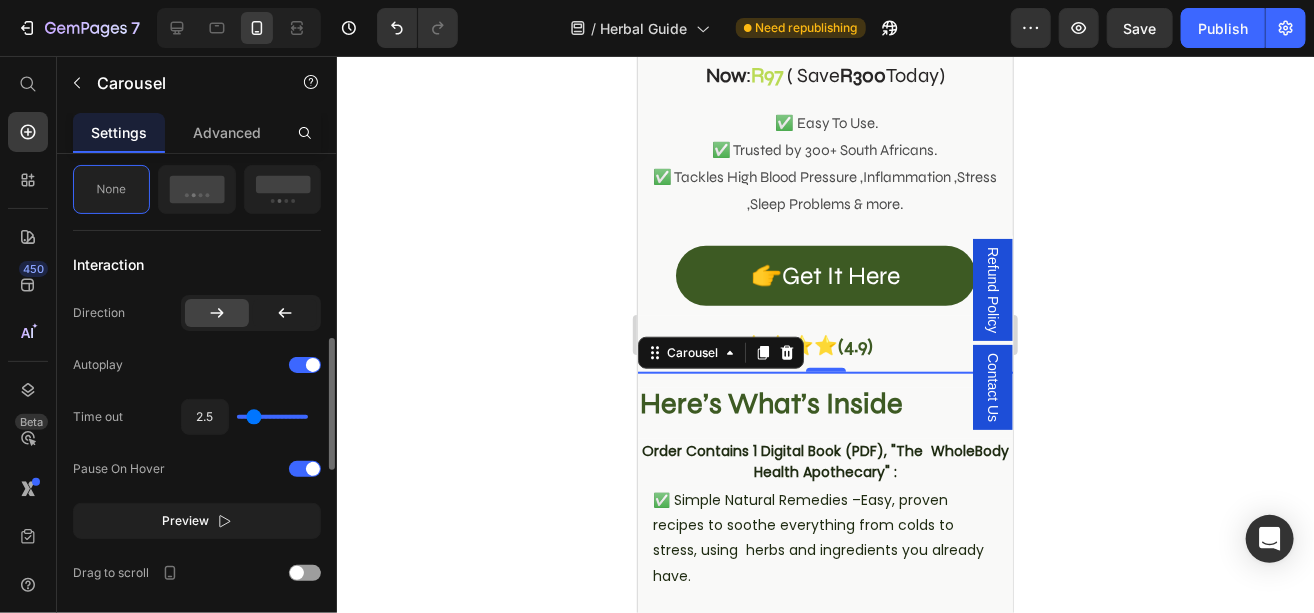 type on "2.6" 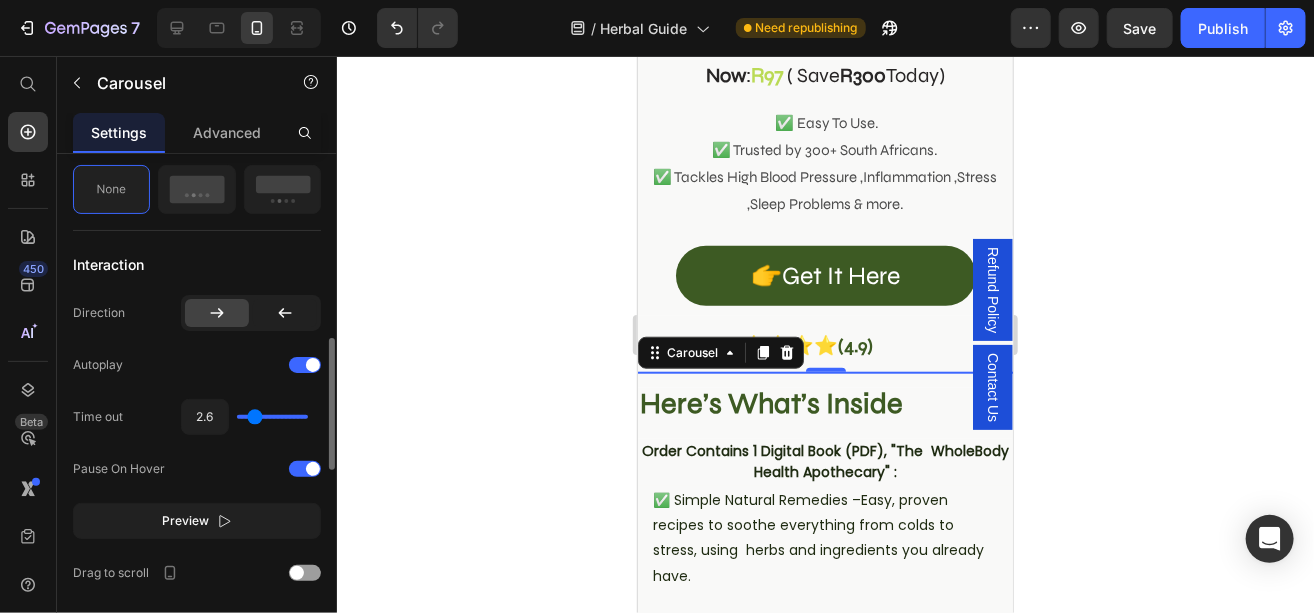type on "2.9" 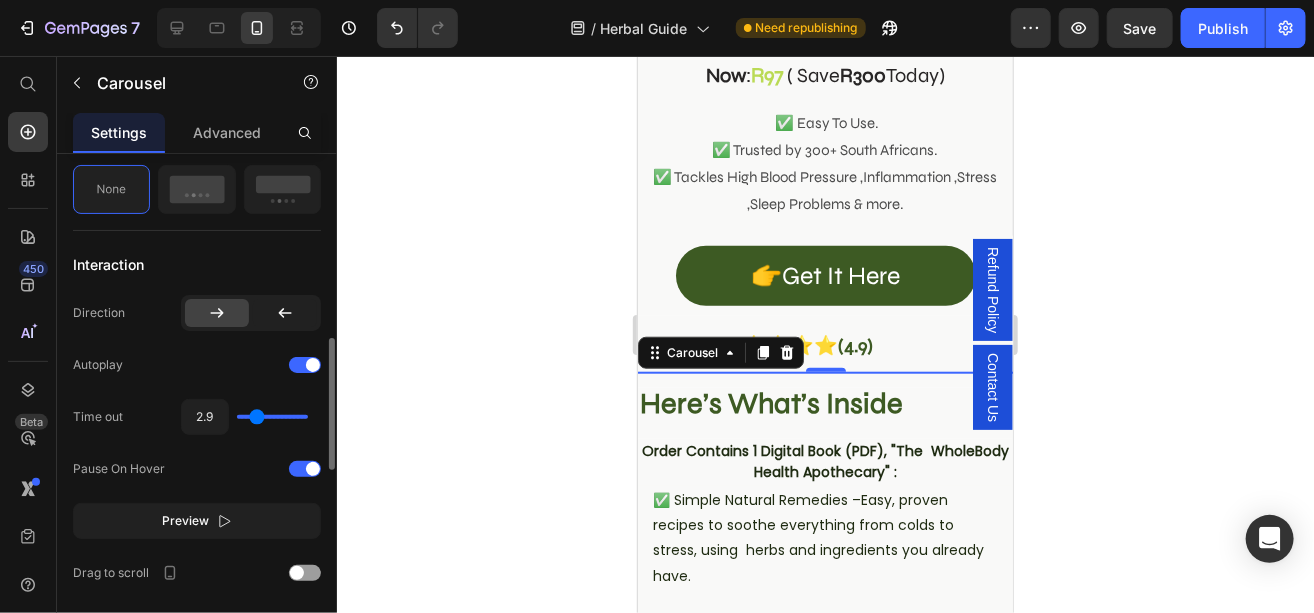 type on "3.1" 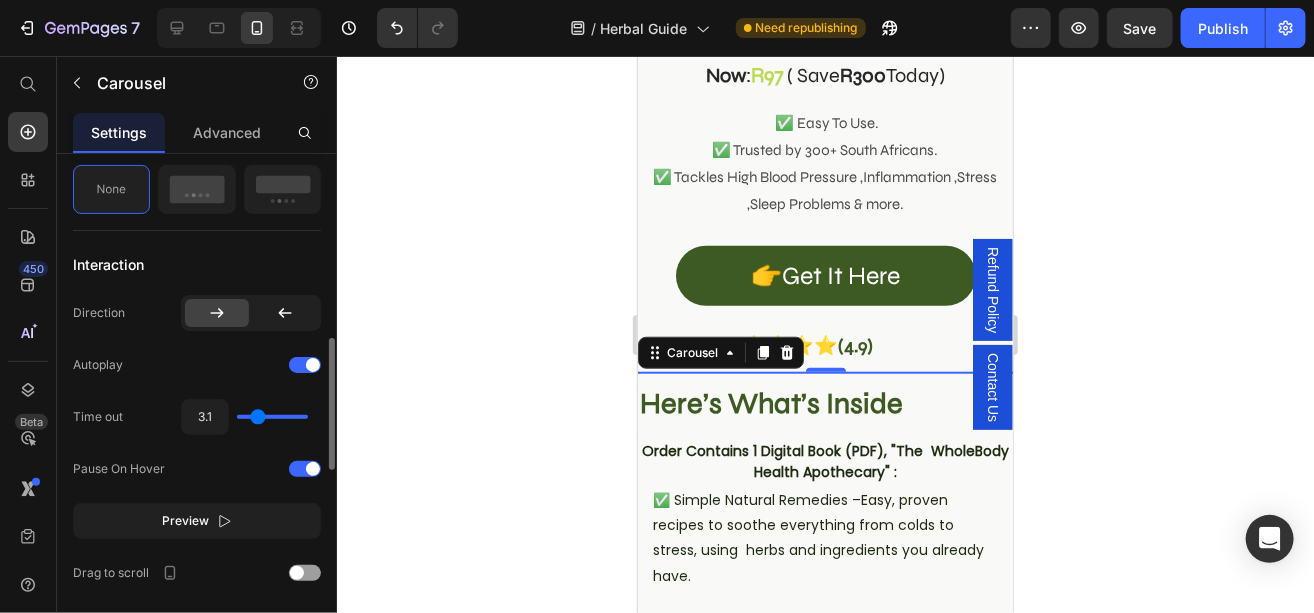drag, startPoint x: 248, startPoint y: 413, endPoint x: 257, endPoint y: 423, distance: 13.453624 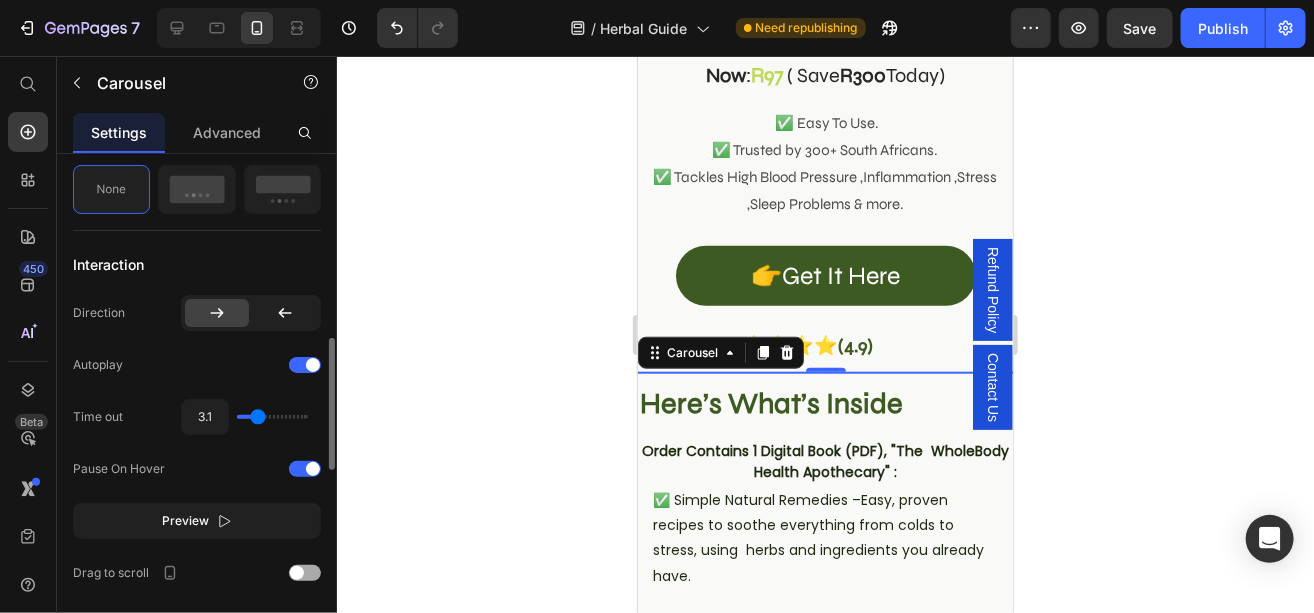 click at bounding box center (305, 573) 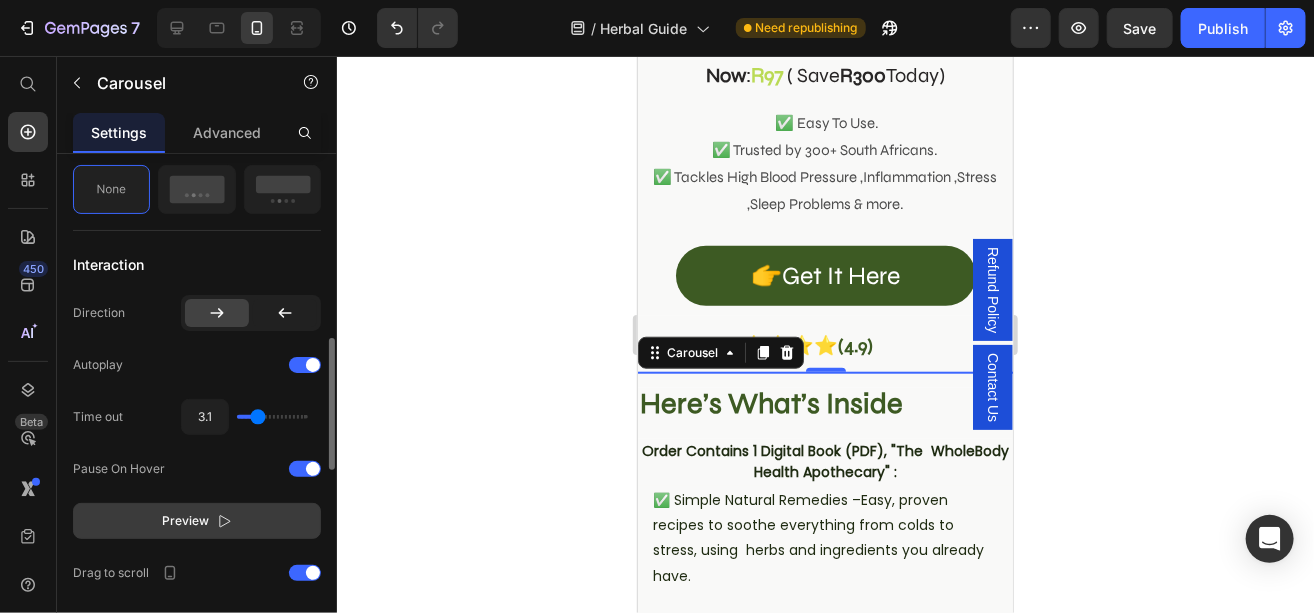 click 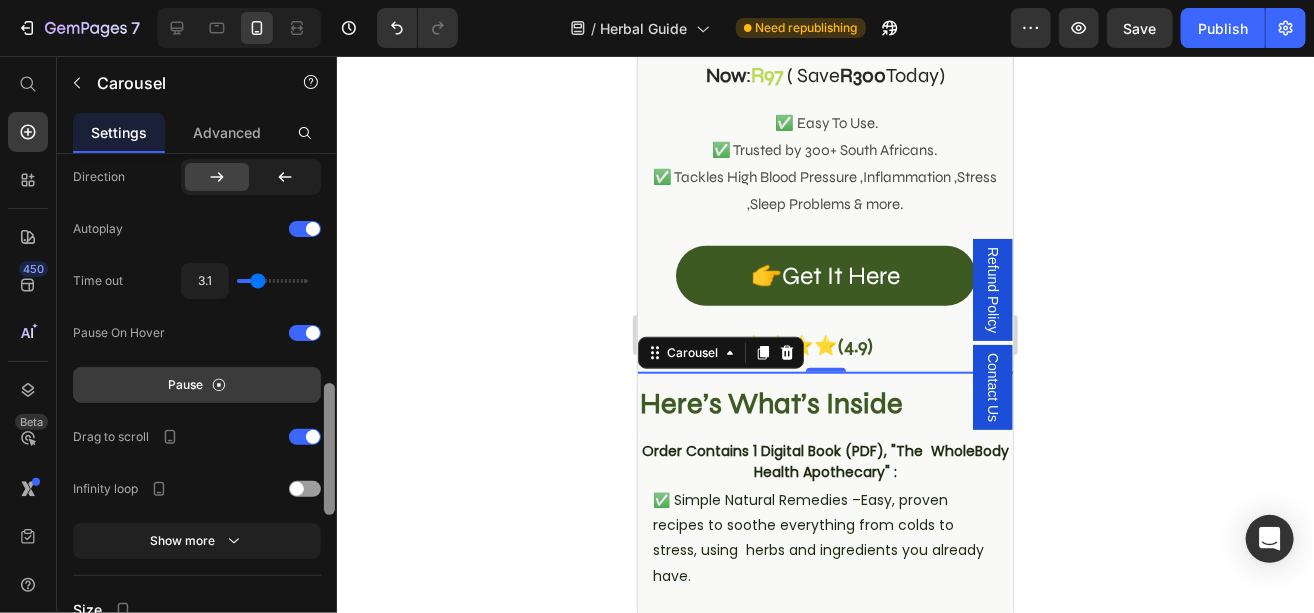 scroll, scrollTop: 865, scrollLeft: 0, axis: vertical 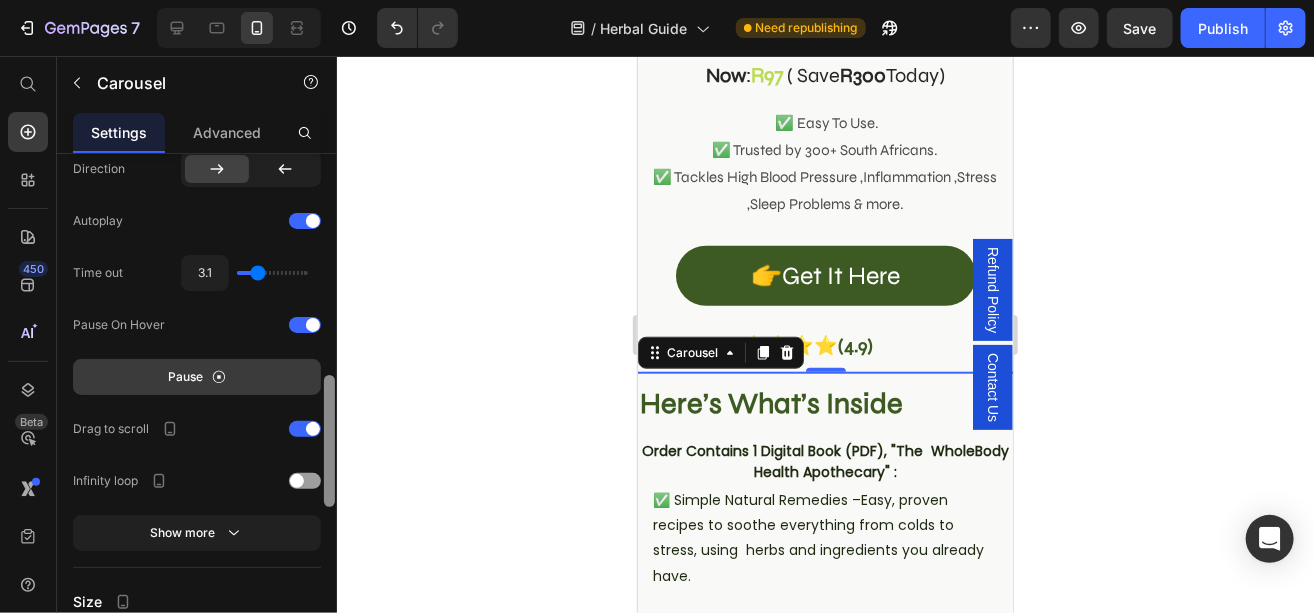 drag, startPoint x: 327, startPoint y: 412, endPoint x: 327, endPoint y: 449, distance: 37 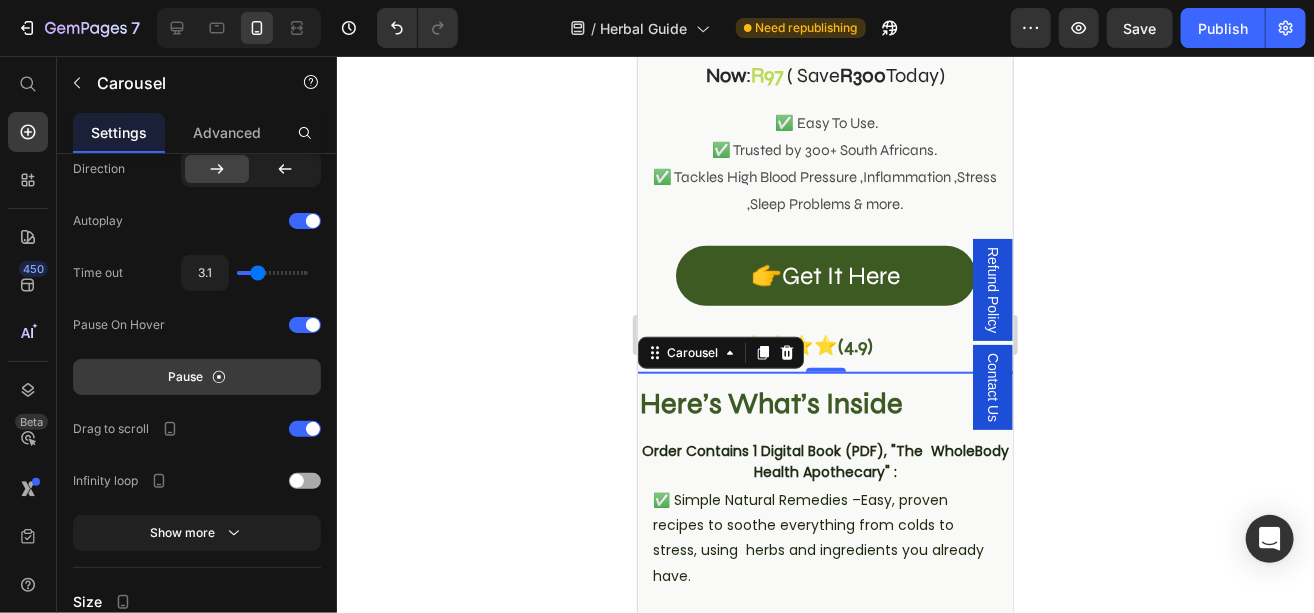 click at bounding box center [305, 481] 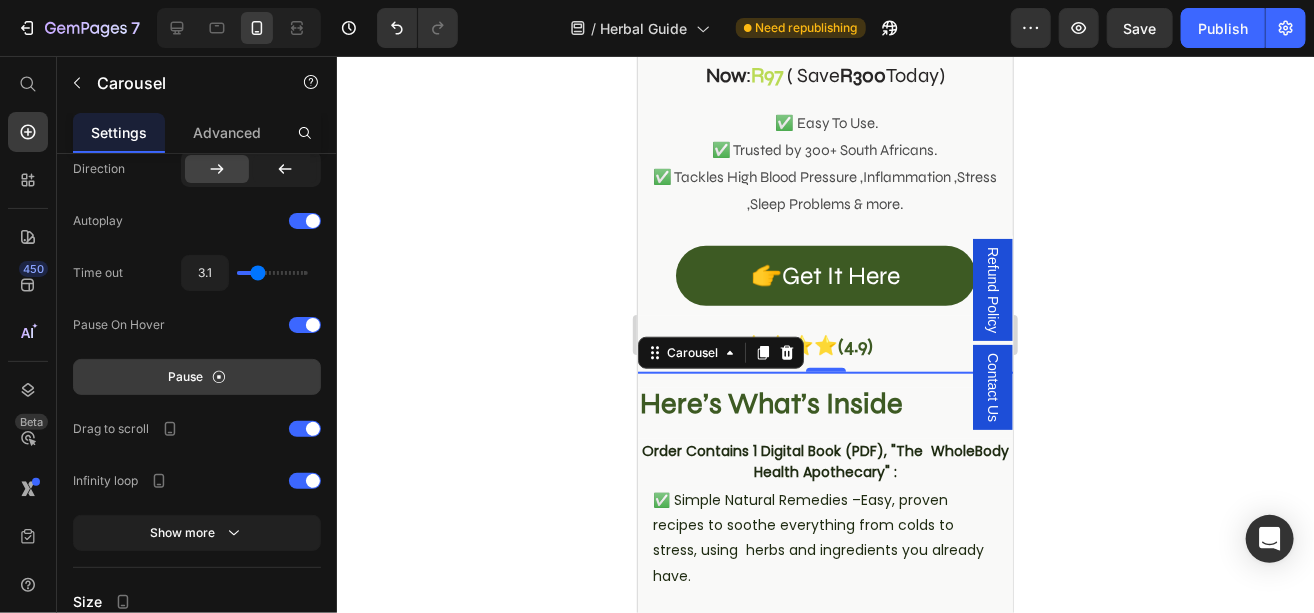 click 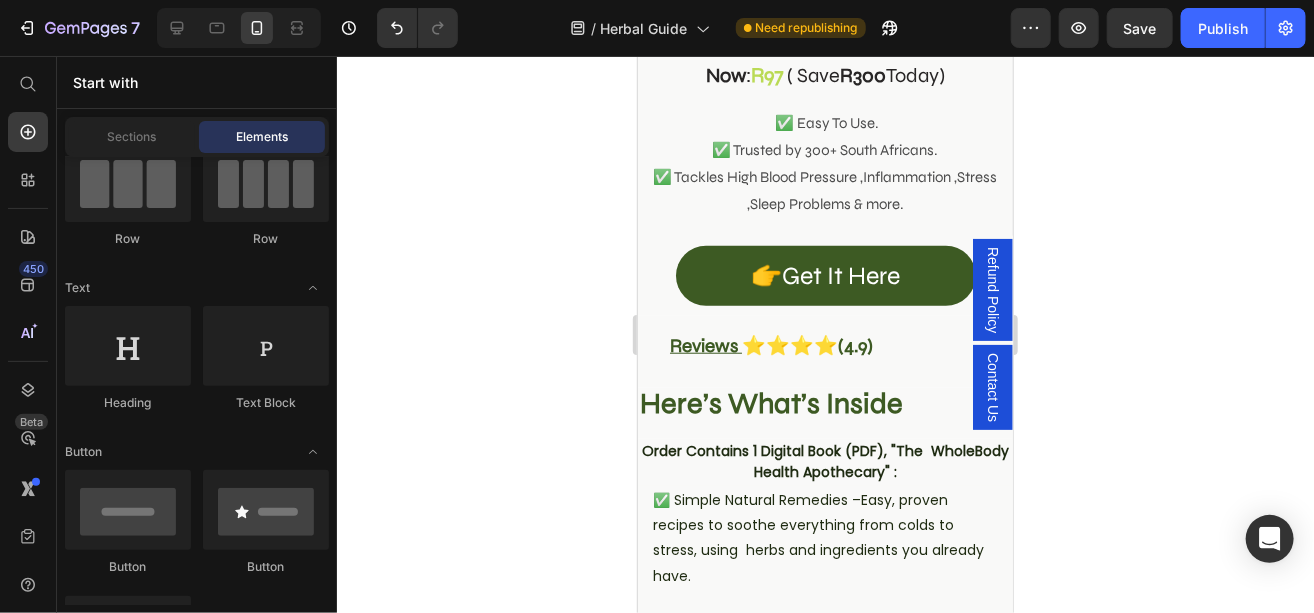 click 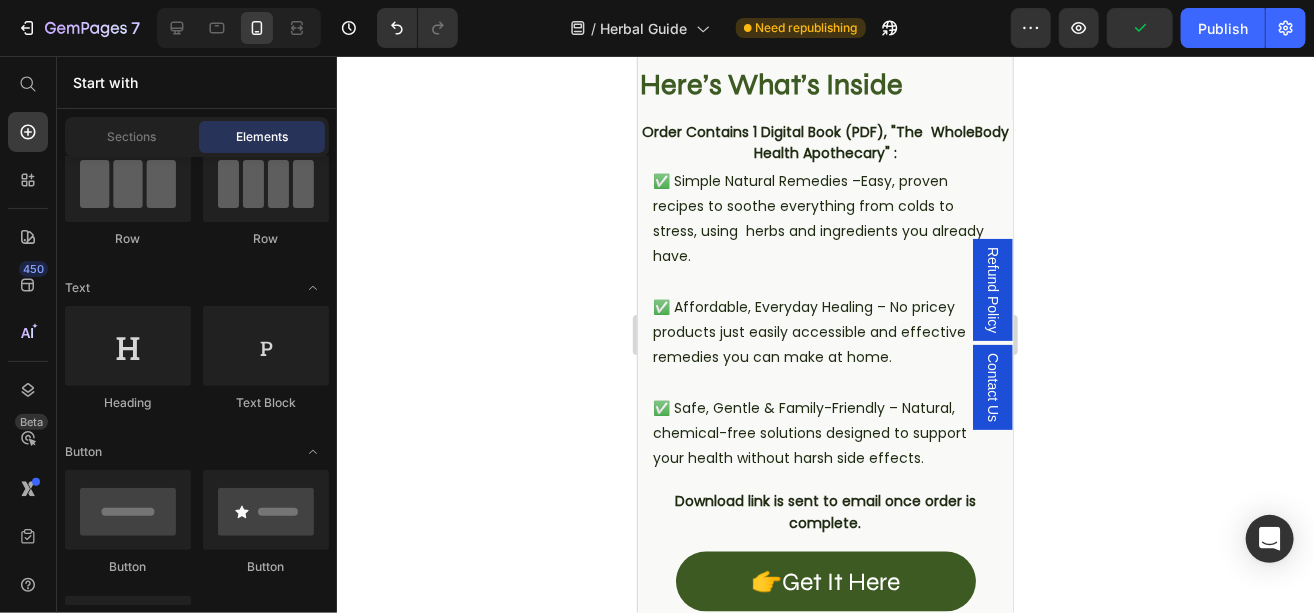 scroll, scrollTop: 918, scrollLeft: 0, axis: vertical 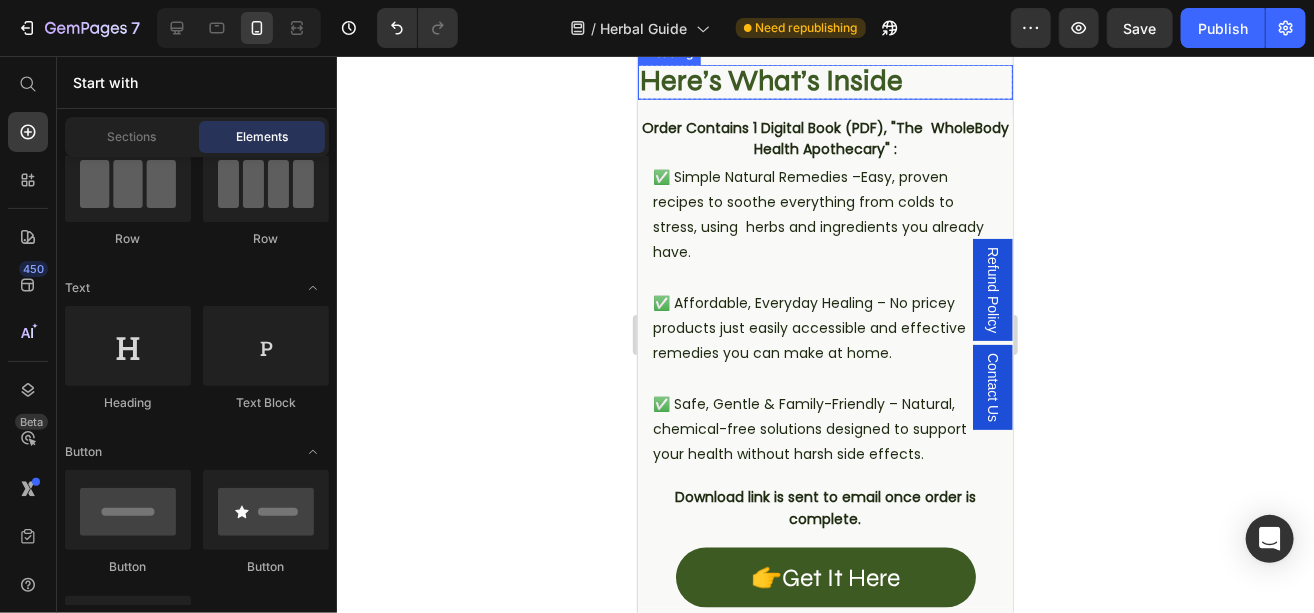 click on "Here’s What’s Inside" at bounding box center (770, 79) 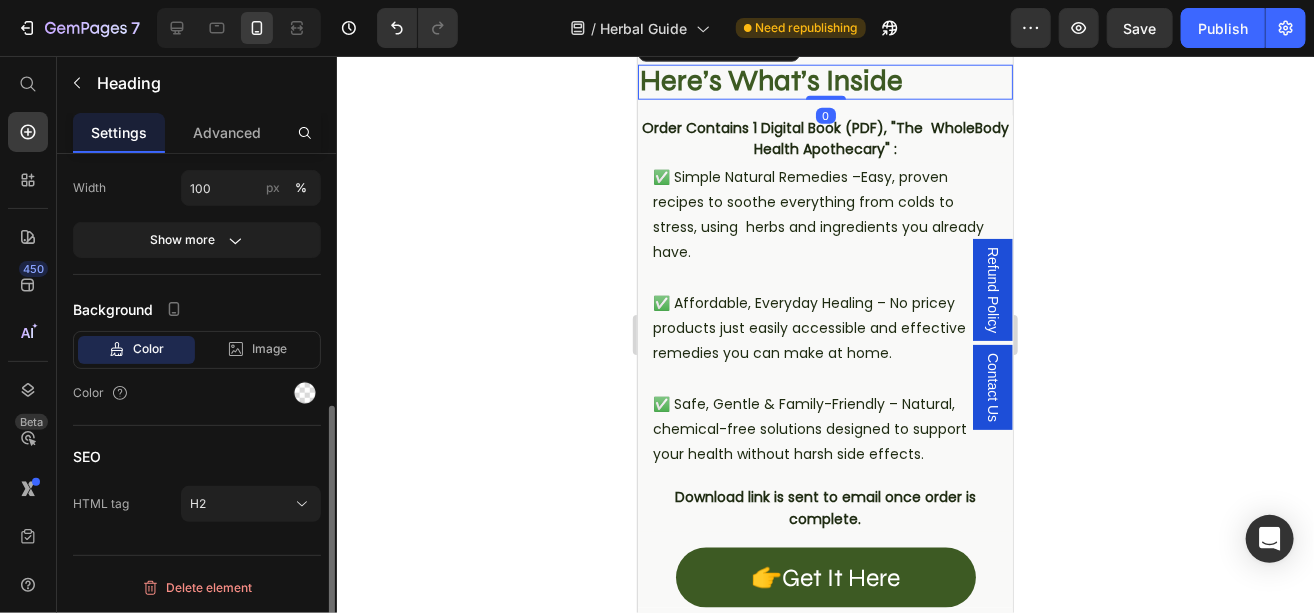scroll, scrollTop: 0, scrollLeft: 0, axis: both 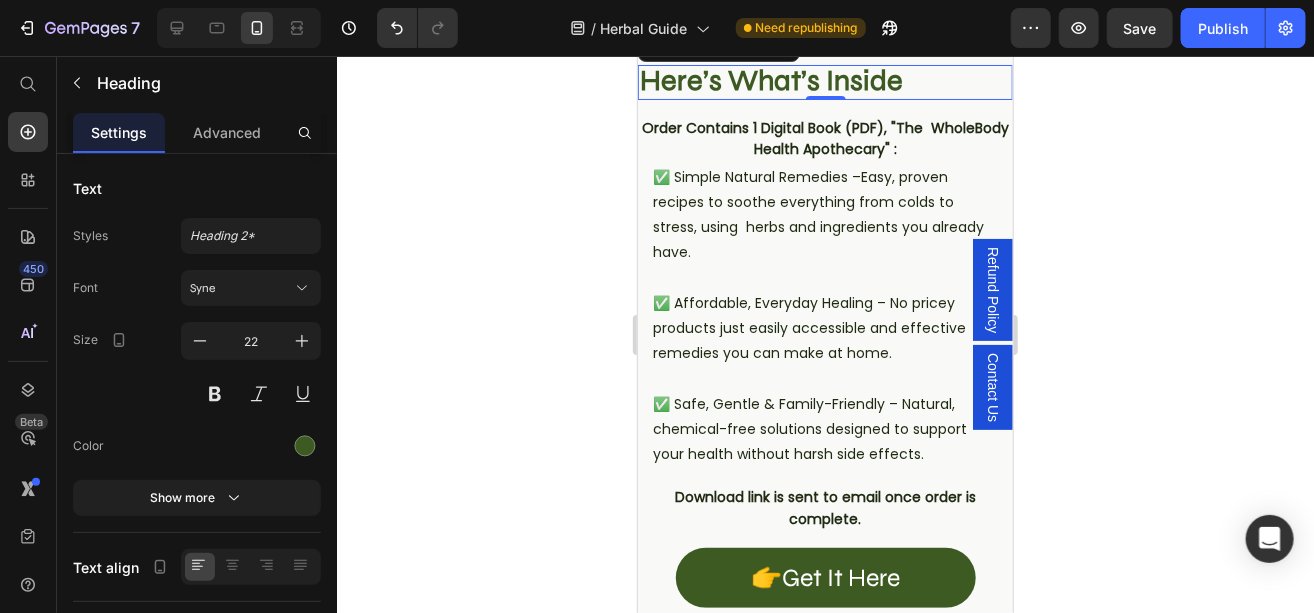 click 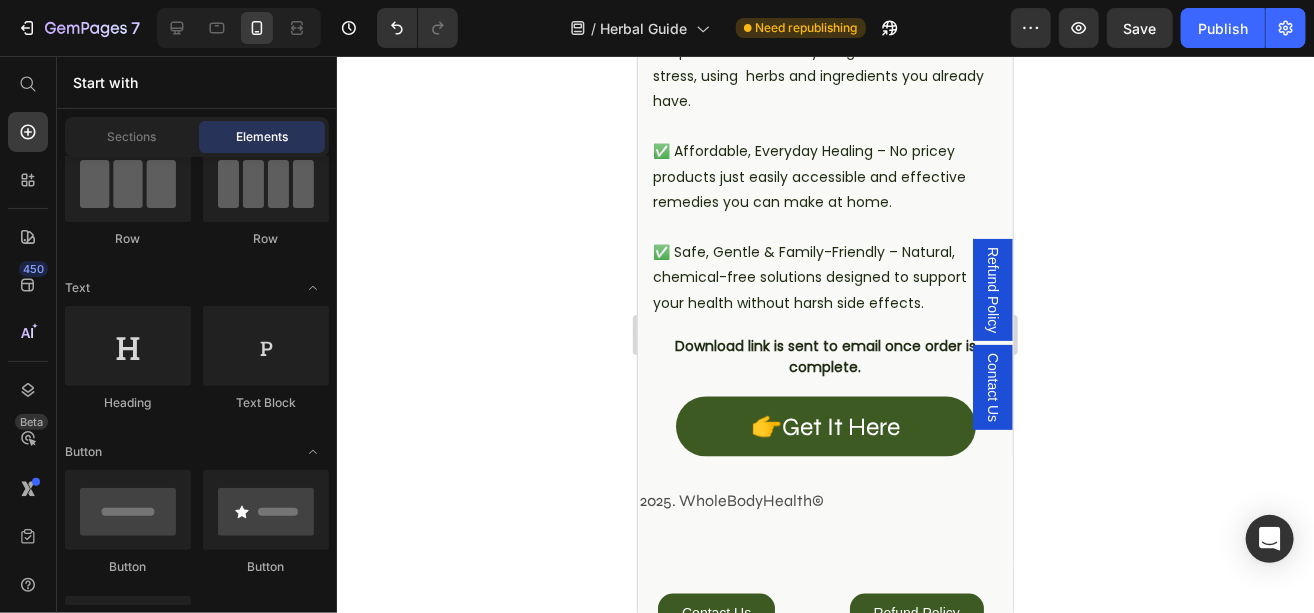 scroll, scrollTop: 1161, scrollLeft: 0, axis: vertical 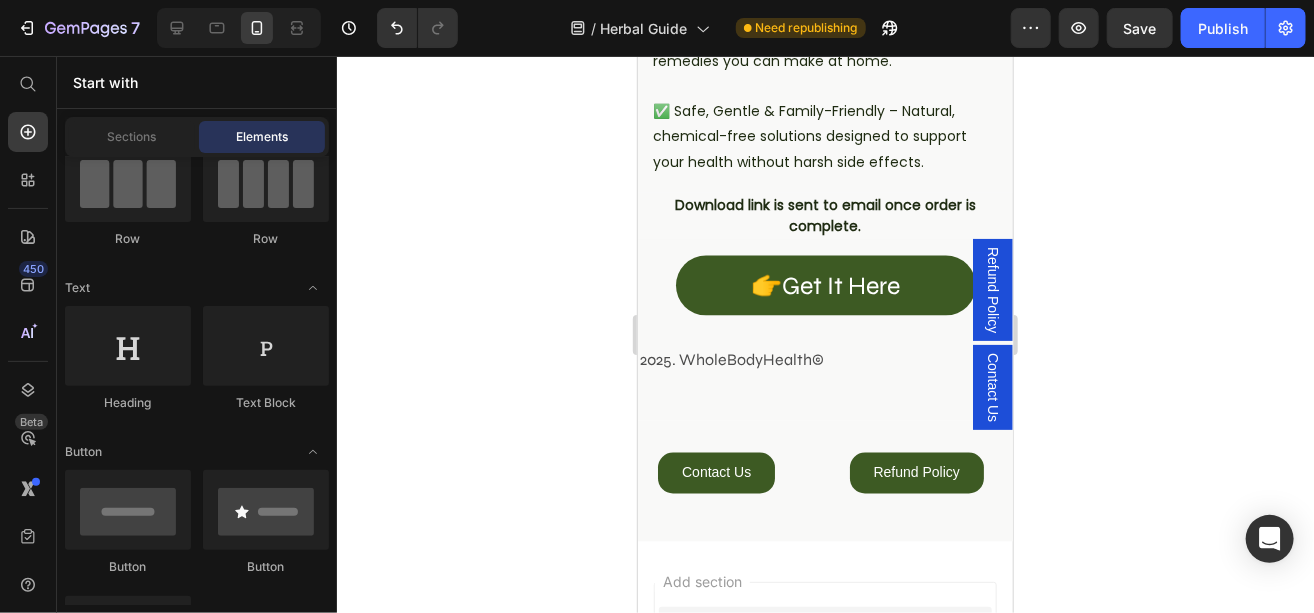 click on "Contact Us" at bounding box center [992, 386] 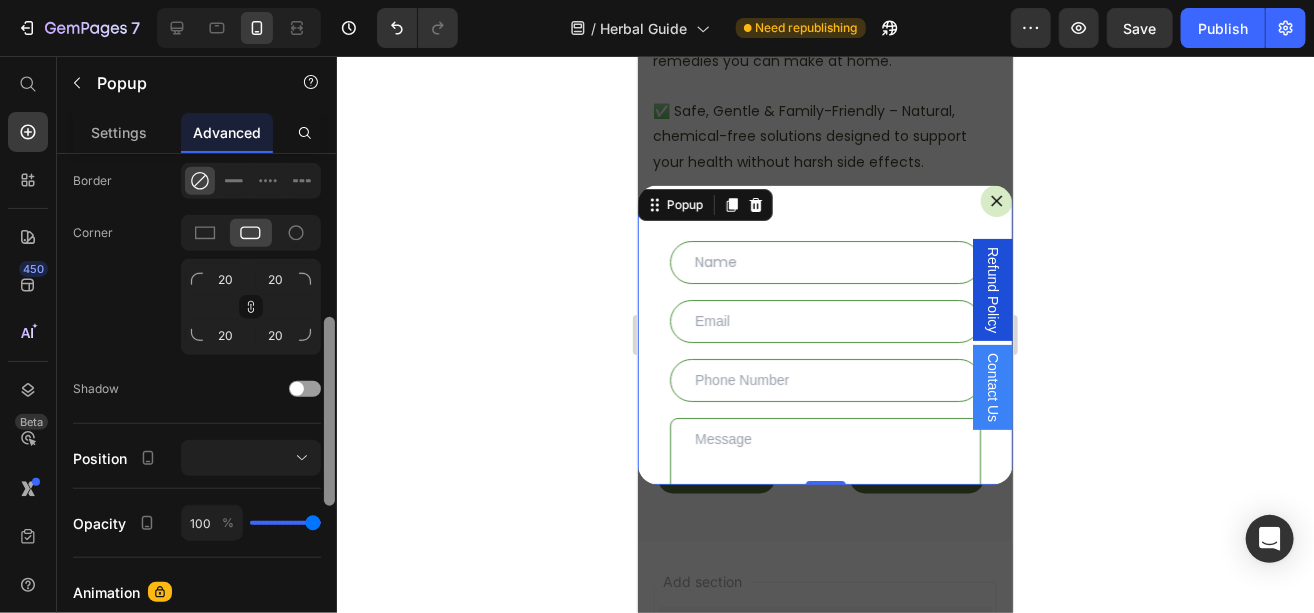 scroll, scrollTop: 524, scrollLeft: 0, axis: vertical 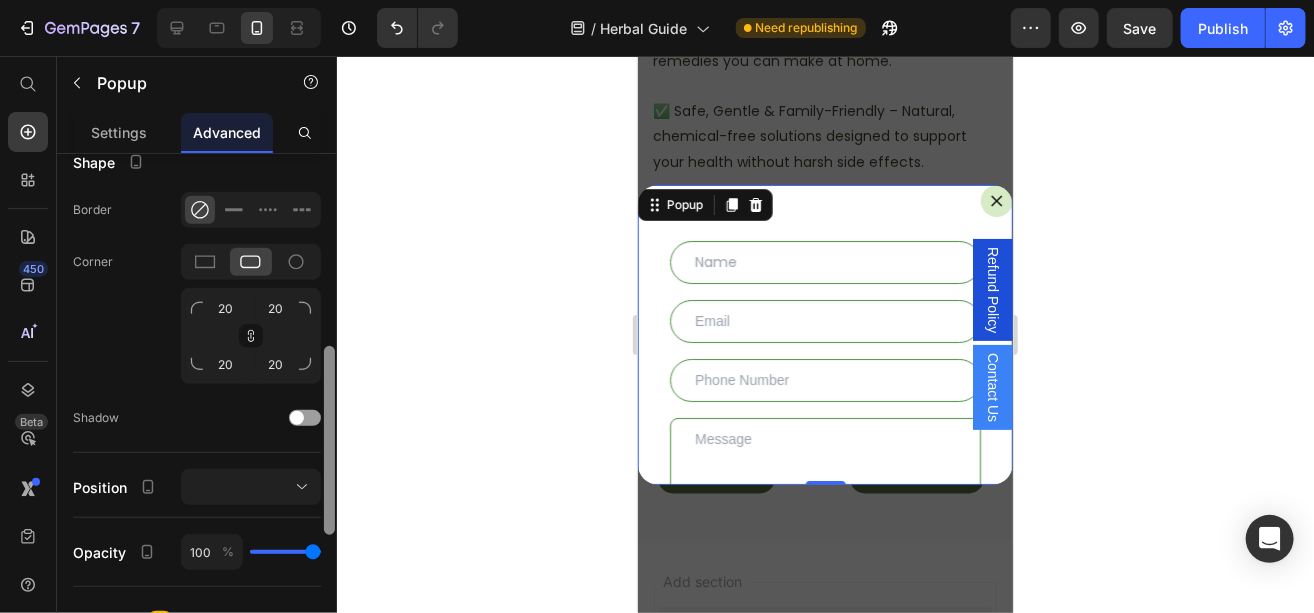 drag, startPoint x: 327, startPoint y: 232, endPoint x: 334, endPoint y: 424, distance: 192.12756 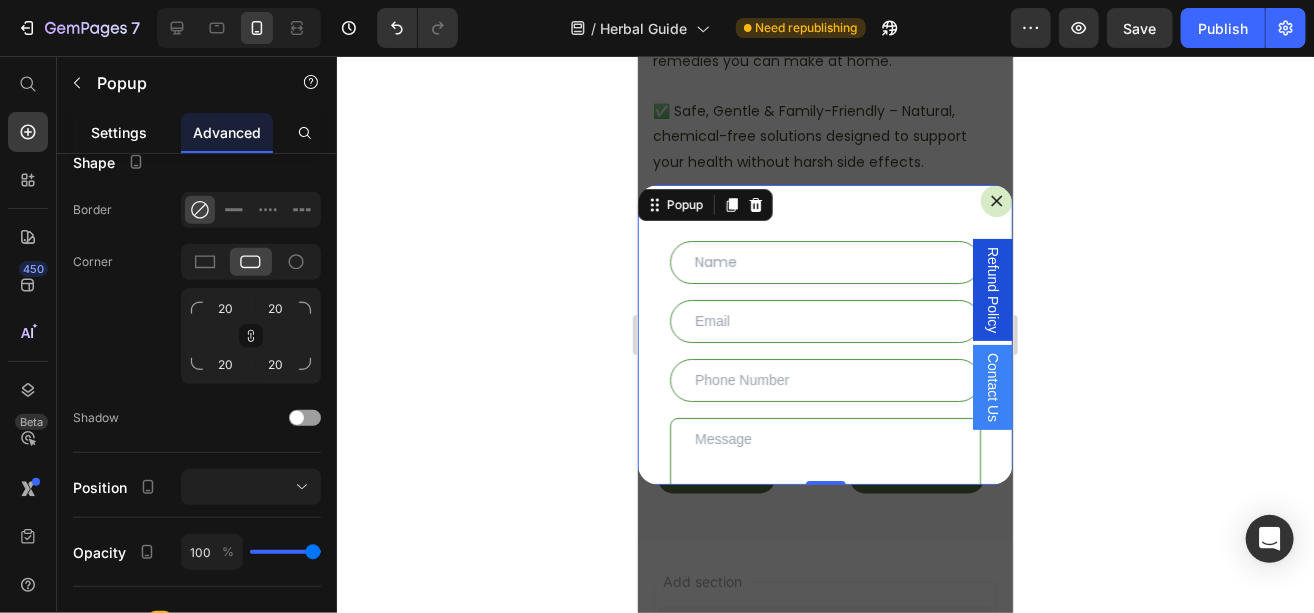 click on "Settings" at bounding box center (119, 132) 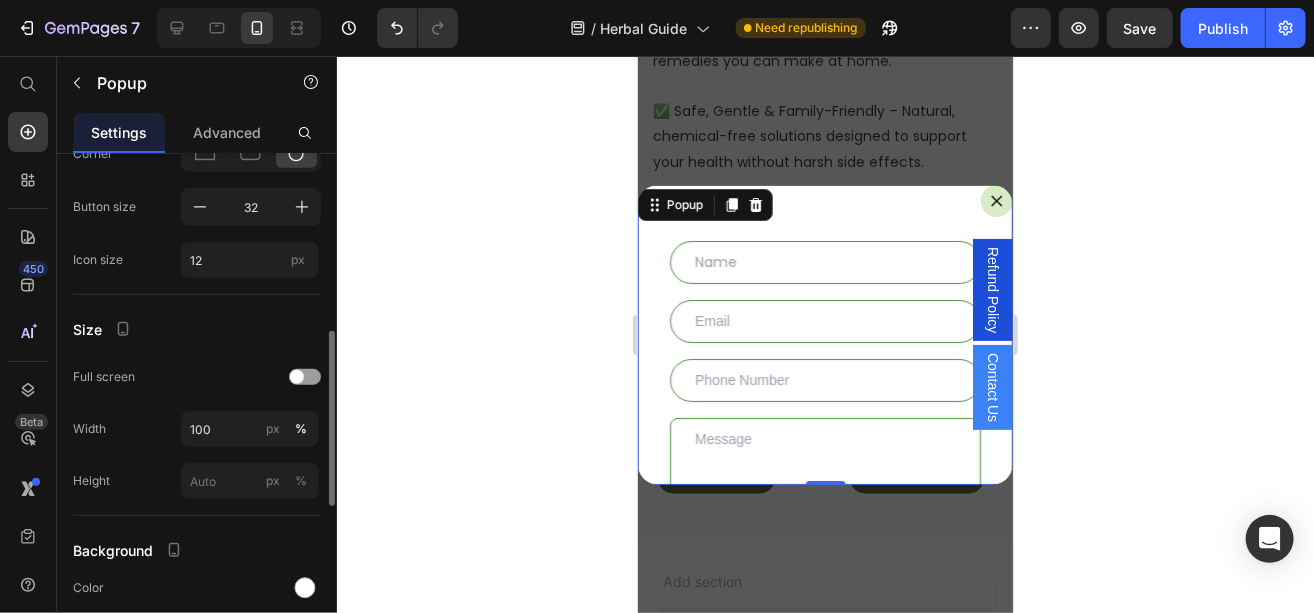 scroll, scrollTop: 0, scrollLeft: 0, axis: both 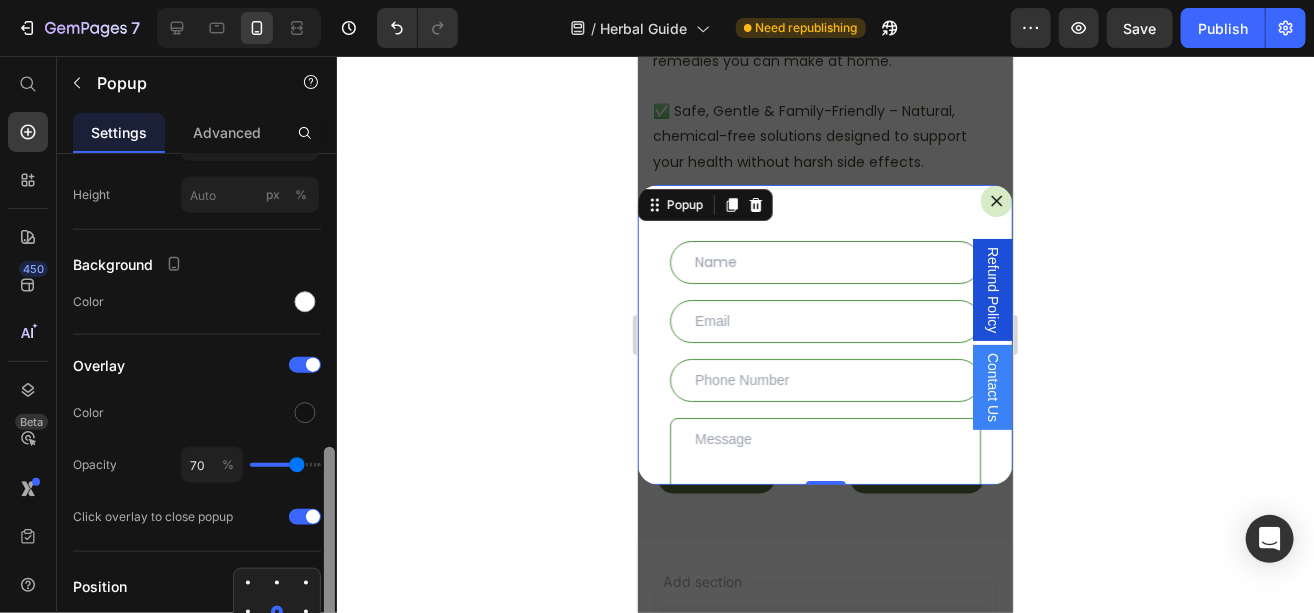 drag, startPoint x: 325, startPoint y: 253, endPoint x: 326, endPoint y: 528, distance: 275.00183 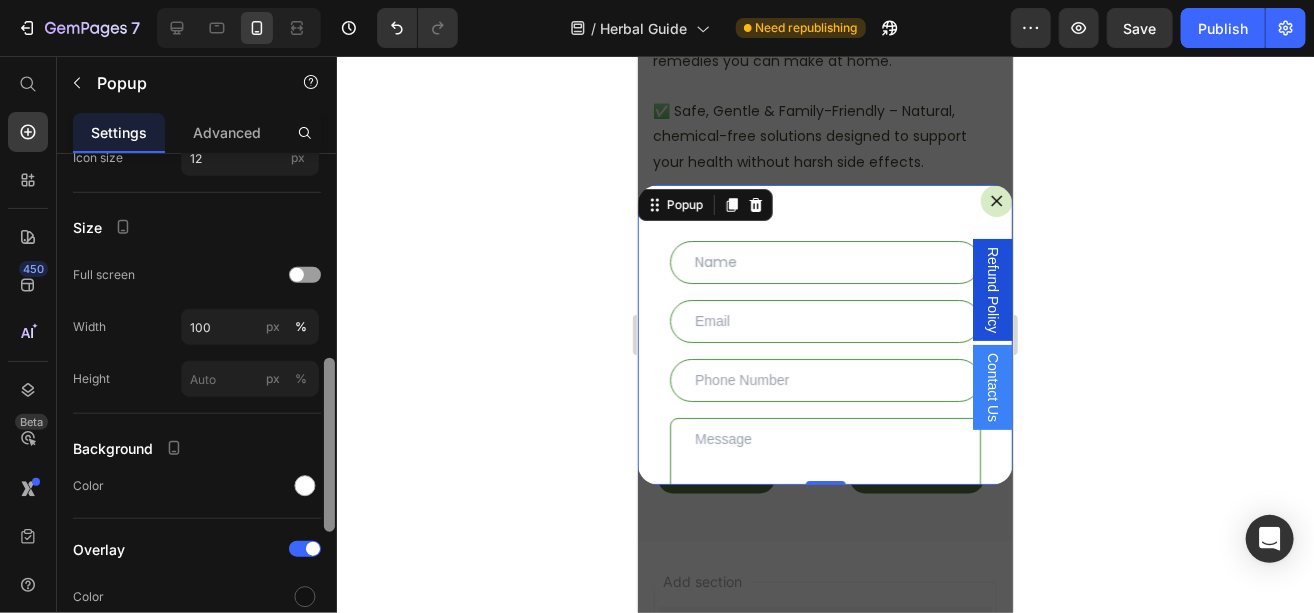 scroll, scrollTop: 618, scrollLeft: 0, axis: vertical 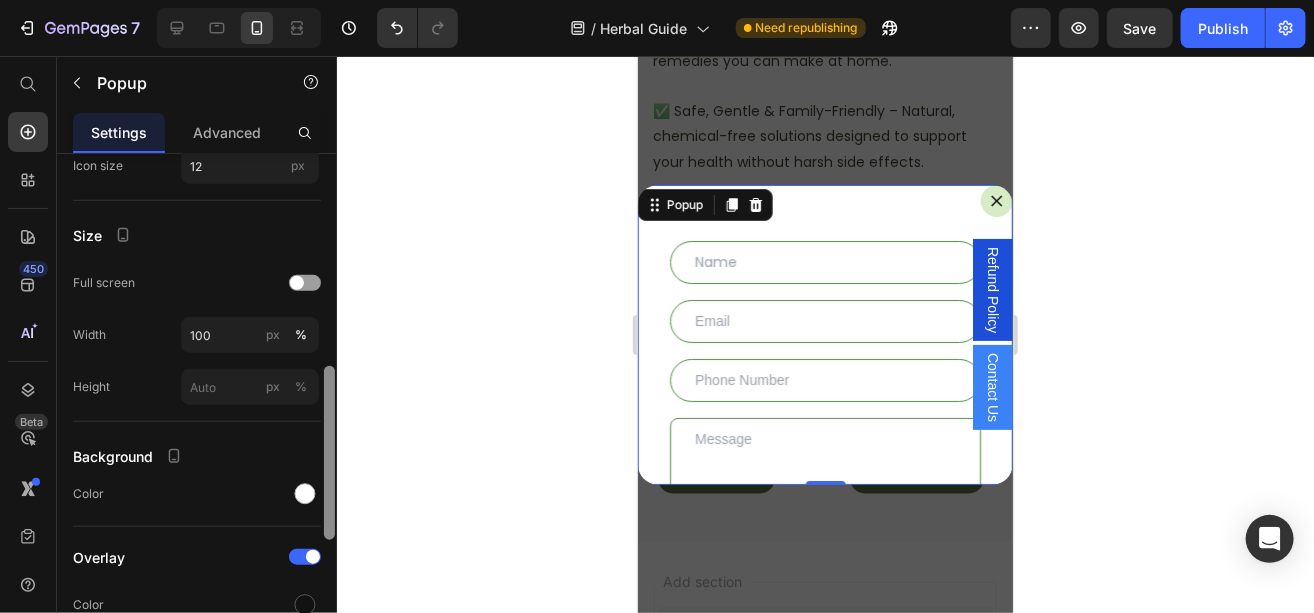 drag, startPoint x: 330, startPoint y: 506, endPoint x: 336, endPoint y: 441, distance: 65.27634 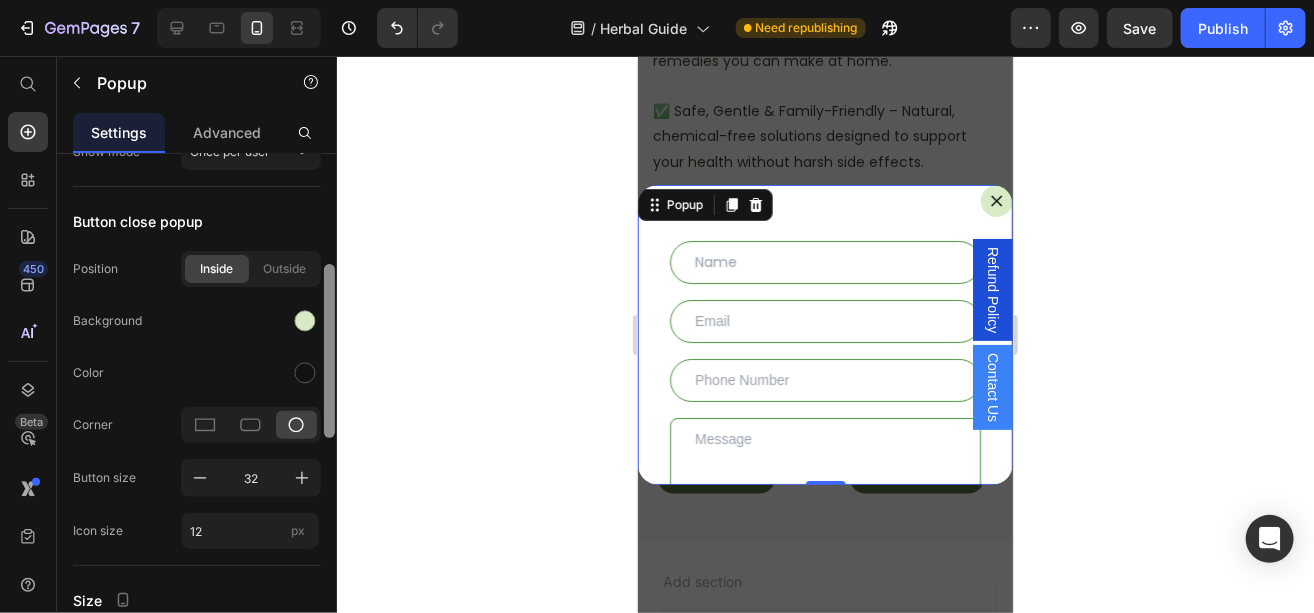 scroll, scrollTop: 275, scrollLeft: 0, axis: vertical 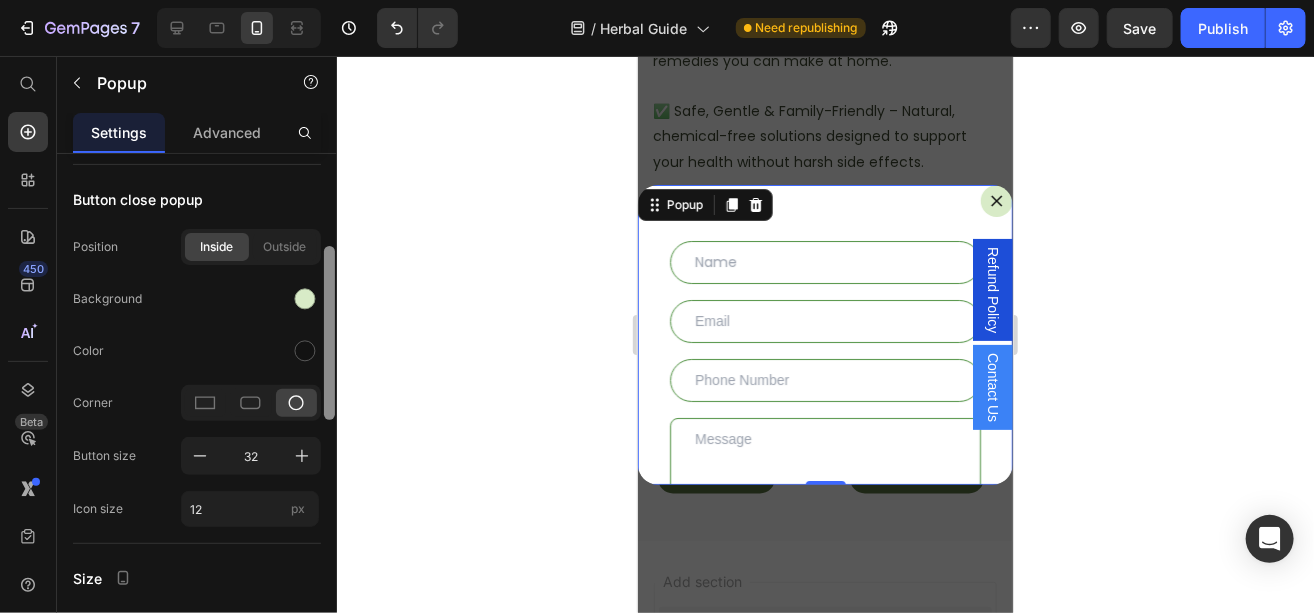drag, startPoint x: 329, startPoint y: 422, endPoint x: 325, endPoint y: 306, distance: 116.06895 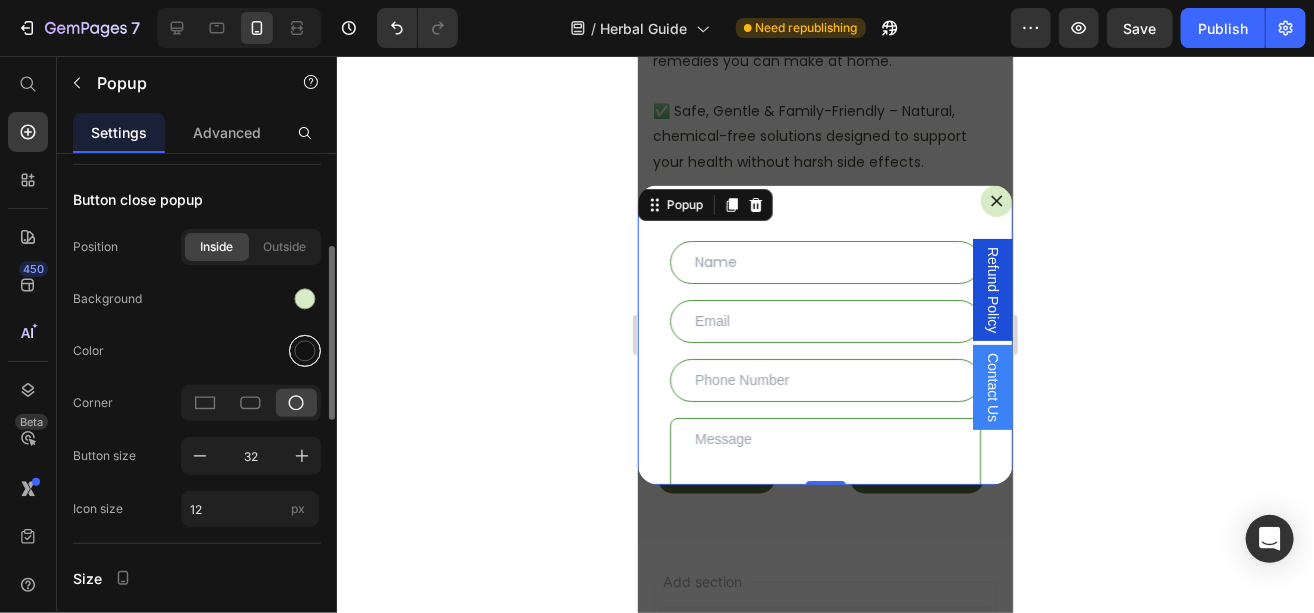 click at bounding box center [305, 351] 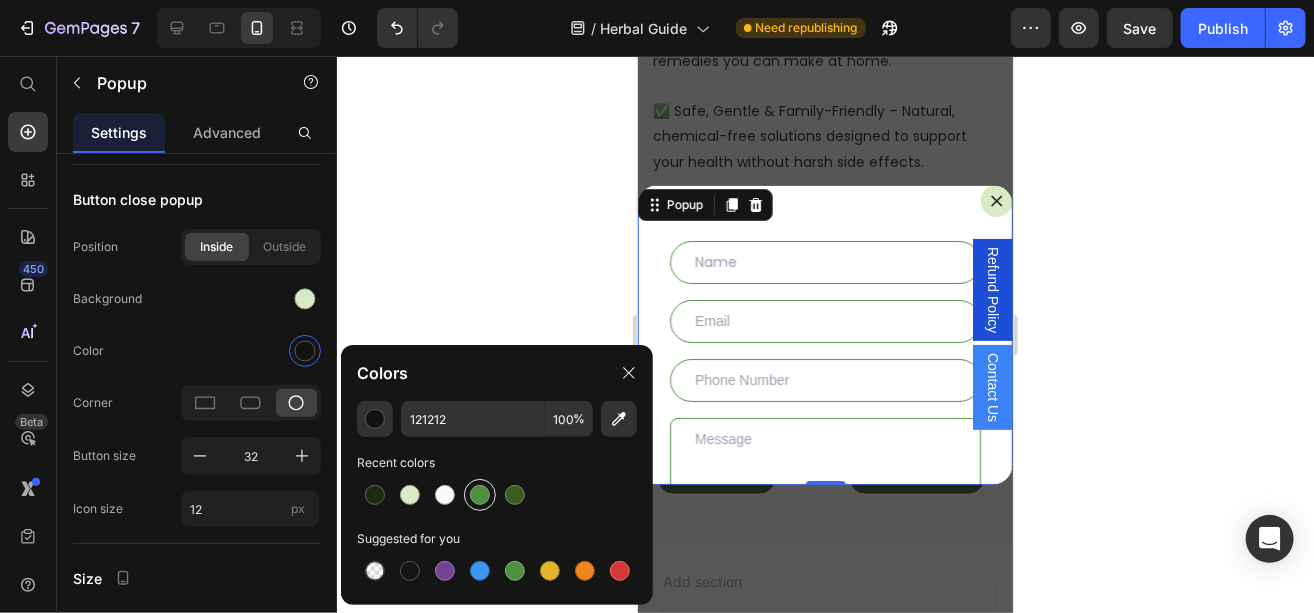 click at bounding box center [480, 495] 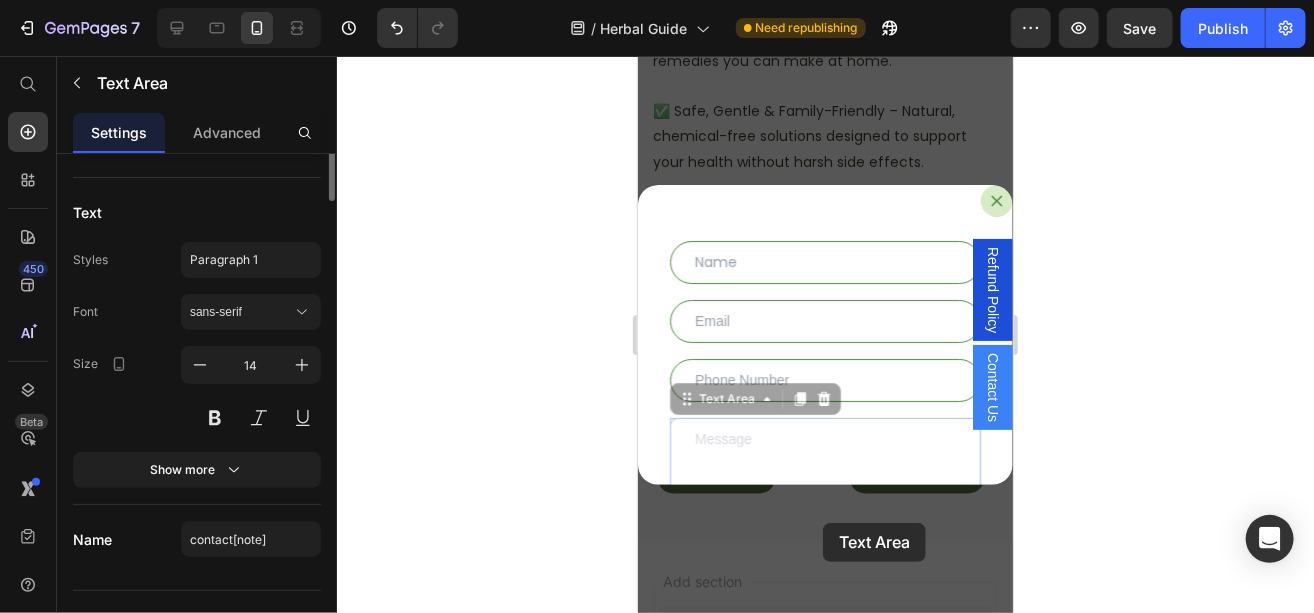 scroll, scrollTop: 0, scrollLeft: 0, axis: both 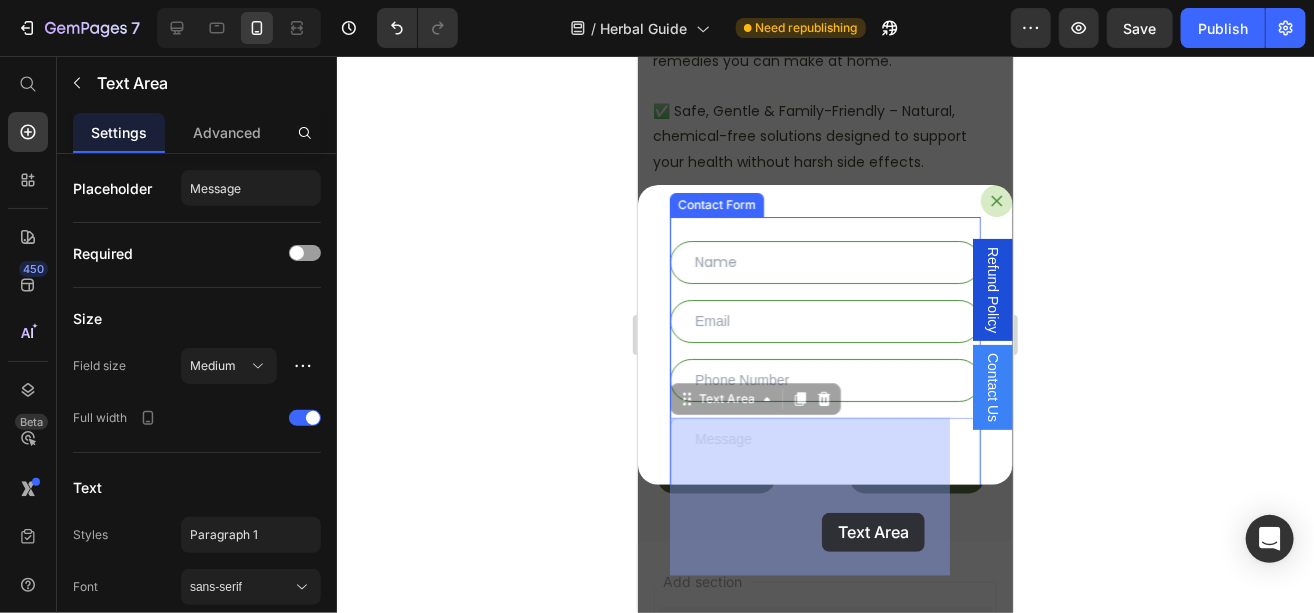 drag, startPoint x: 829, startPoint y: 477, endPoint x: 821, endPoint y: 512, distance: 35.902645 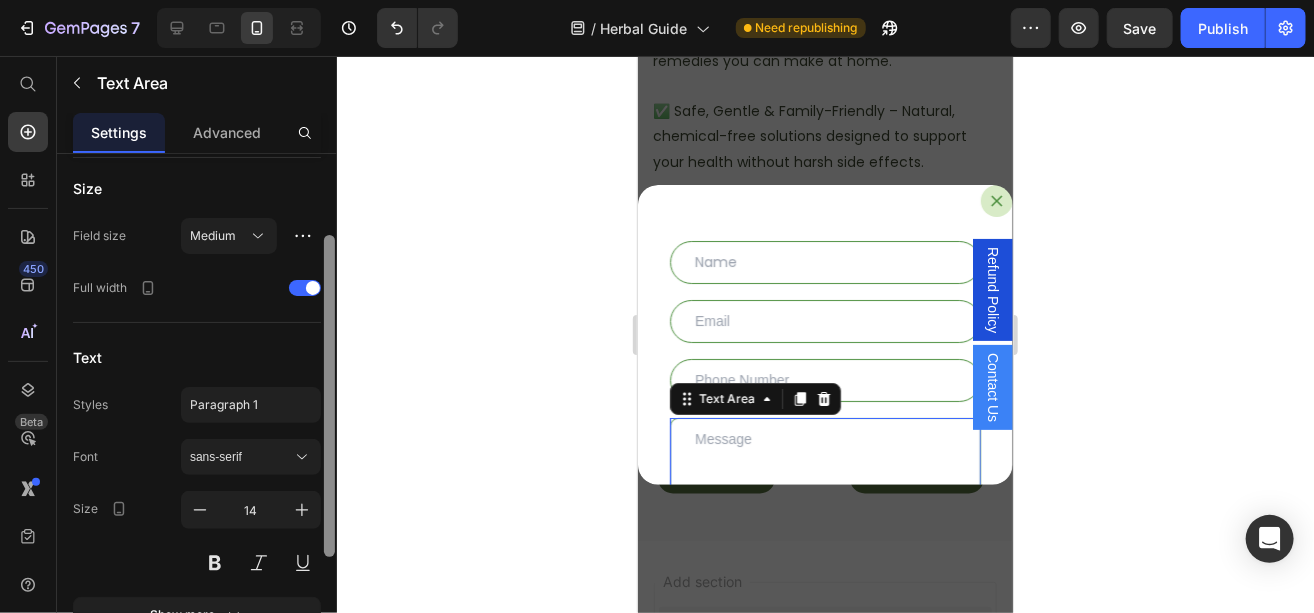 drag, startPoint x: 329, startPoint y: 300, endPoint x: 329, endPoint y: 381, distance: 81 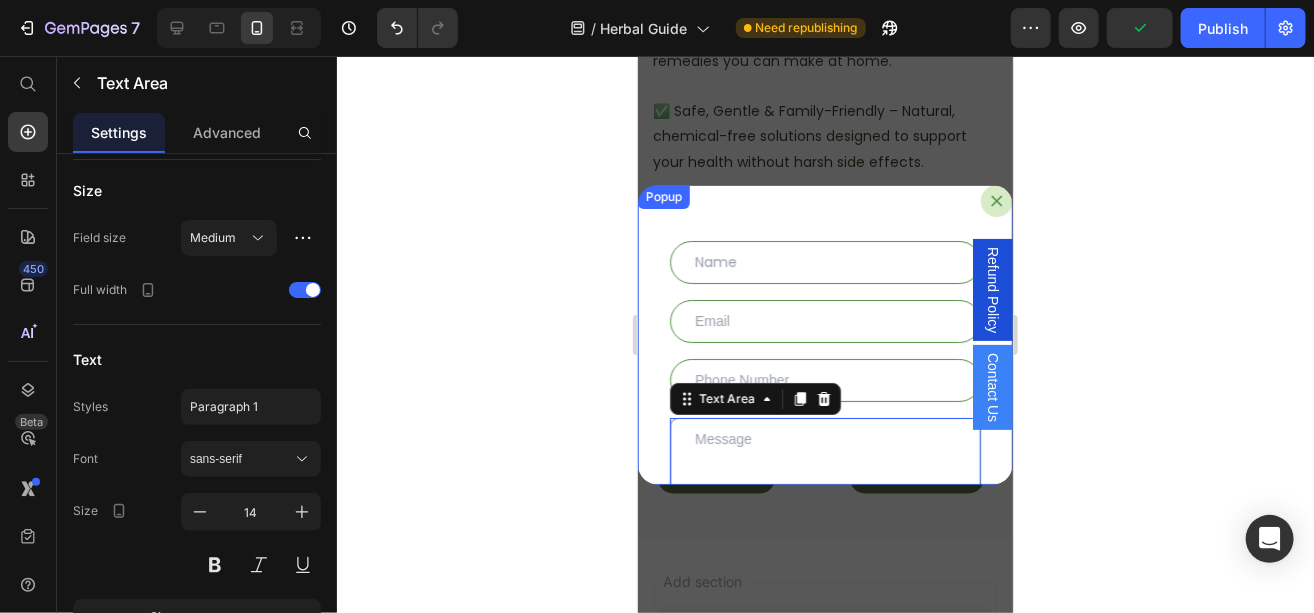 click on "Text Field Email Field Row Text Field Text Area   0 Send Submit Button Contact Form Popup" at bounding box center [824, 334] 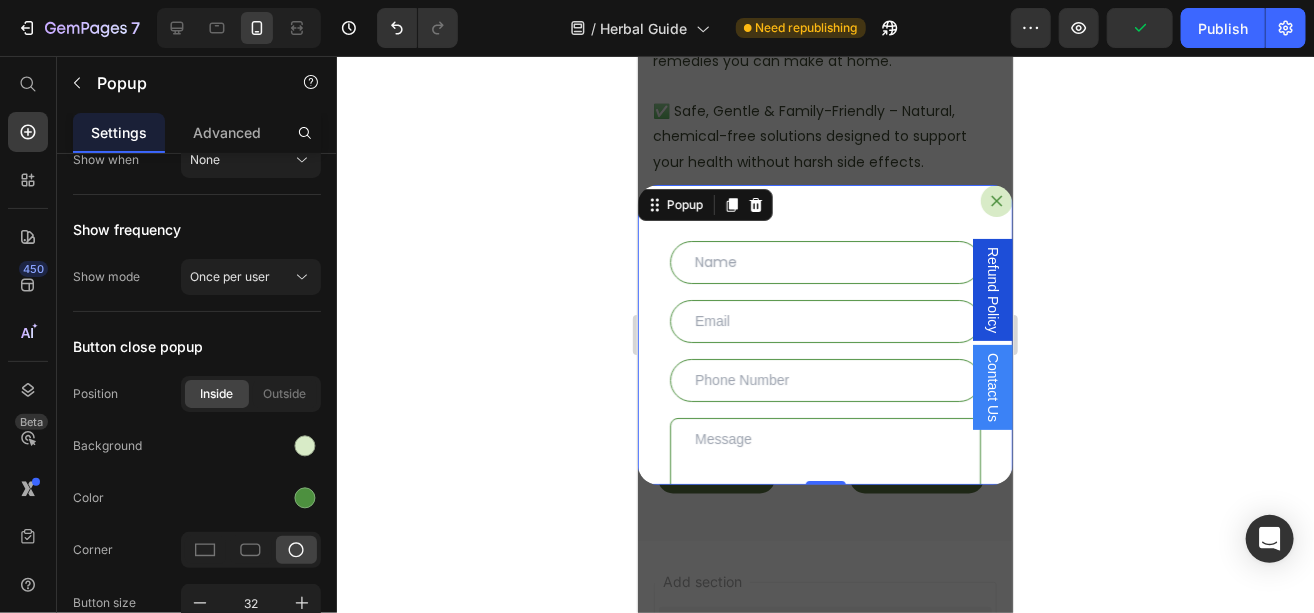 scroll, scrollTop: 0, scrollLeft: 0, axis: both 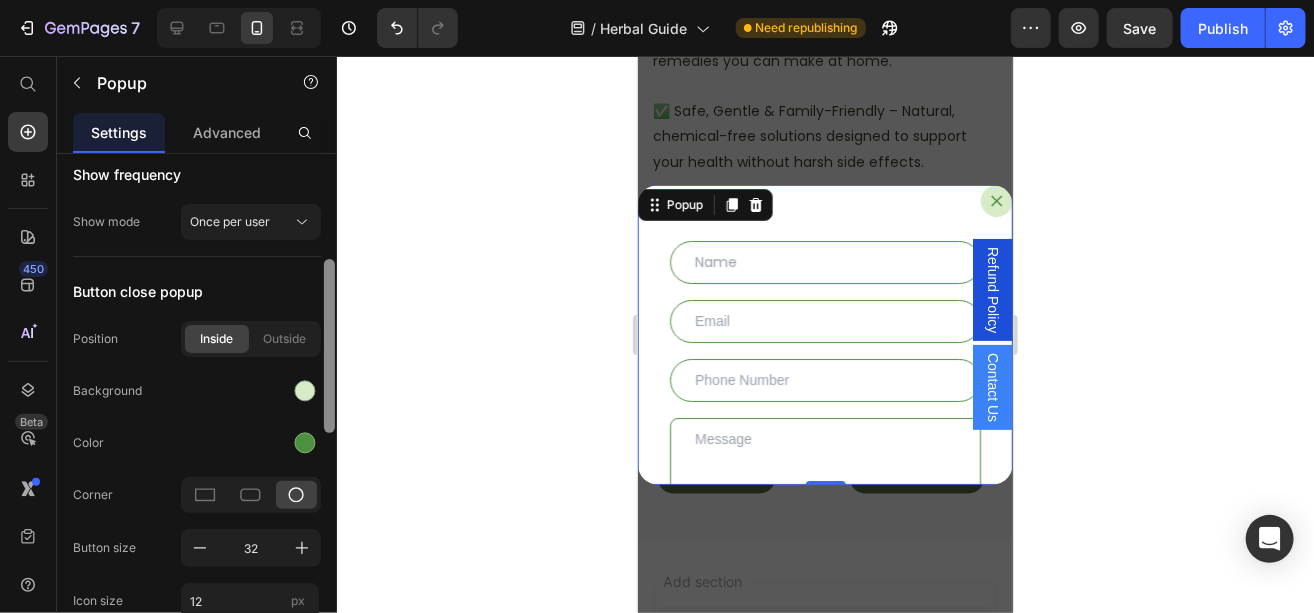 drag, startPoint x: 325, startPoint y: 291, endPoint x: 325, endPoint y: 367, distance: 76 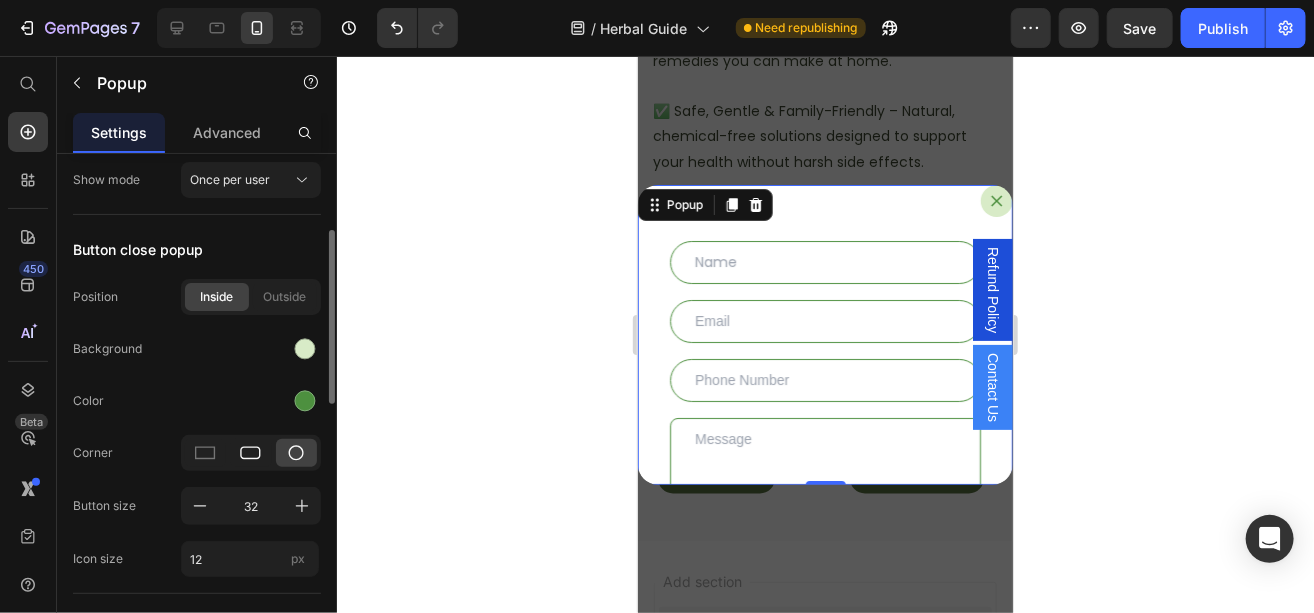 click 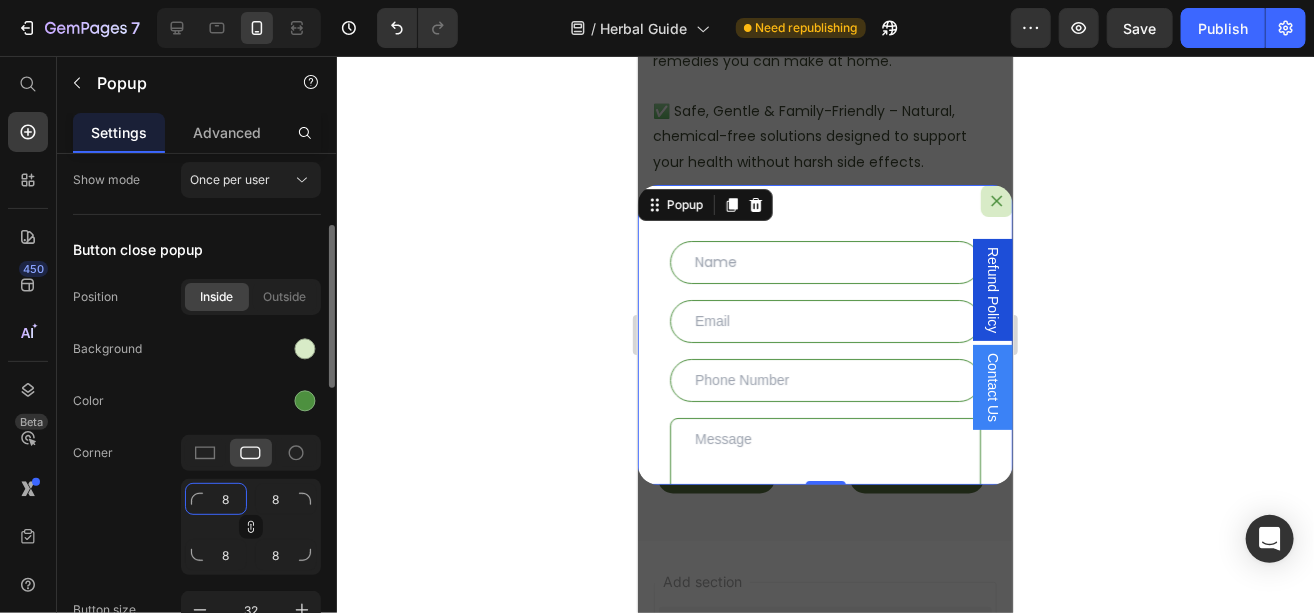 click on "8" 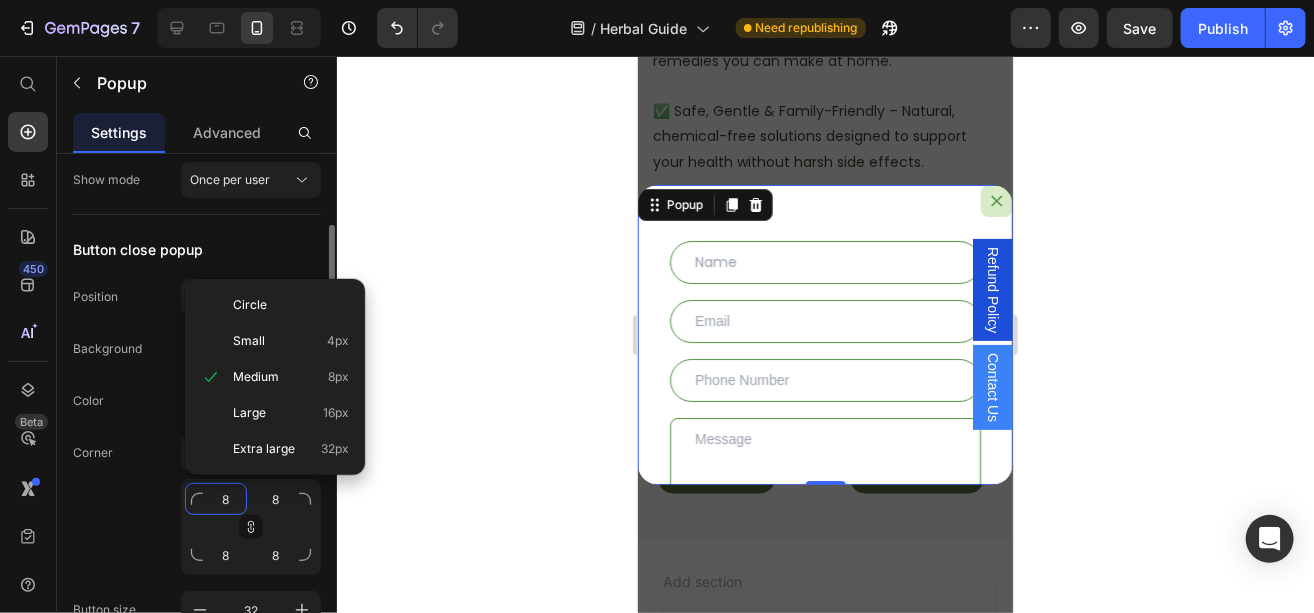 type on "1" 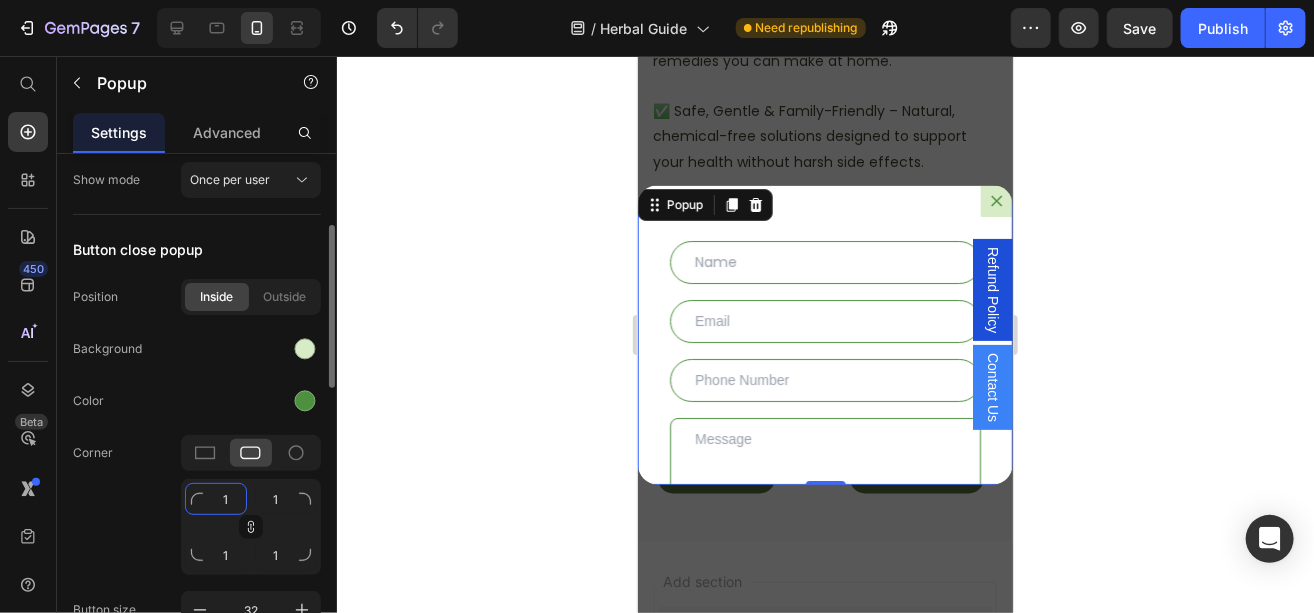 type on "15" 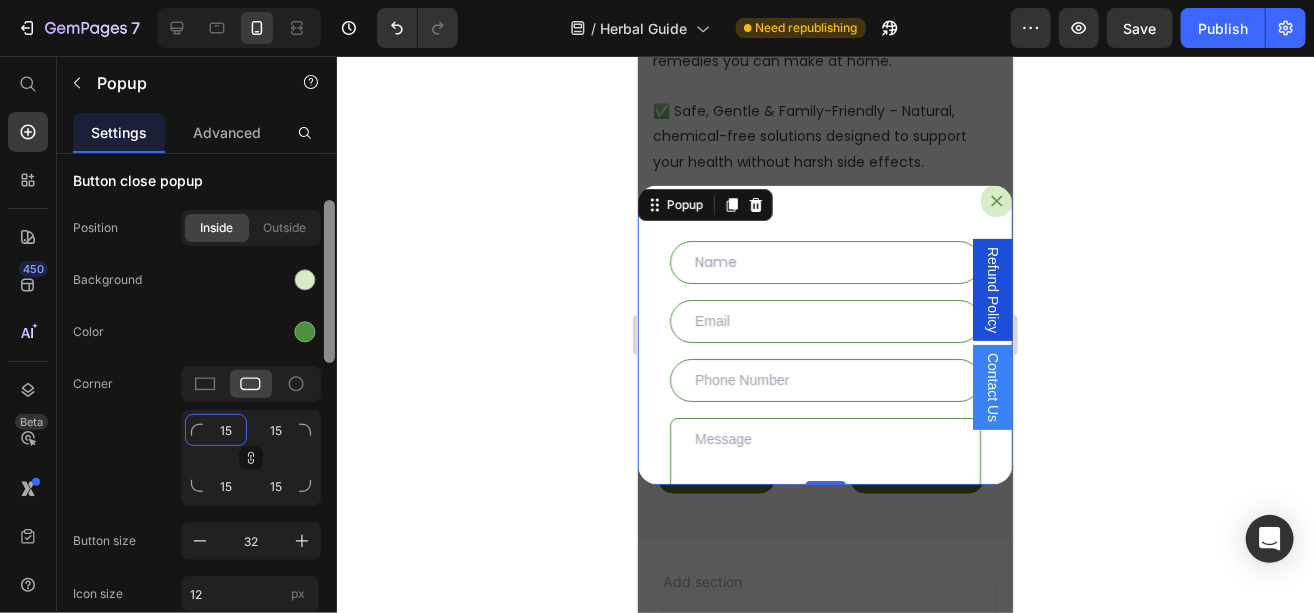 scroll, scrollTop: 259, scrollLeft: 0, axis: vertical 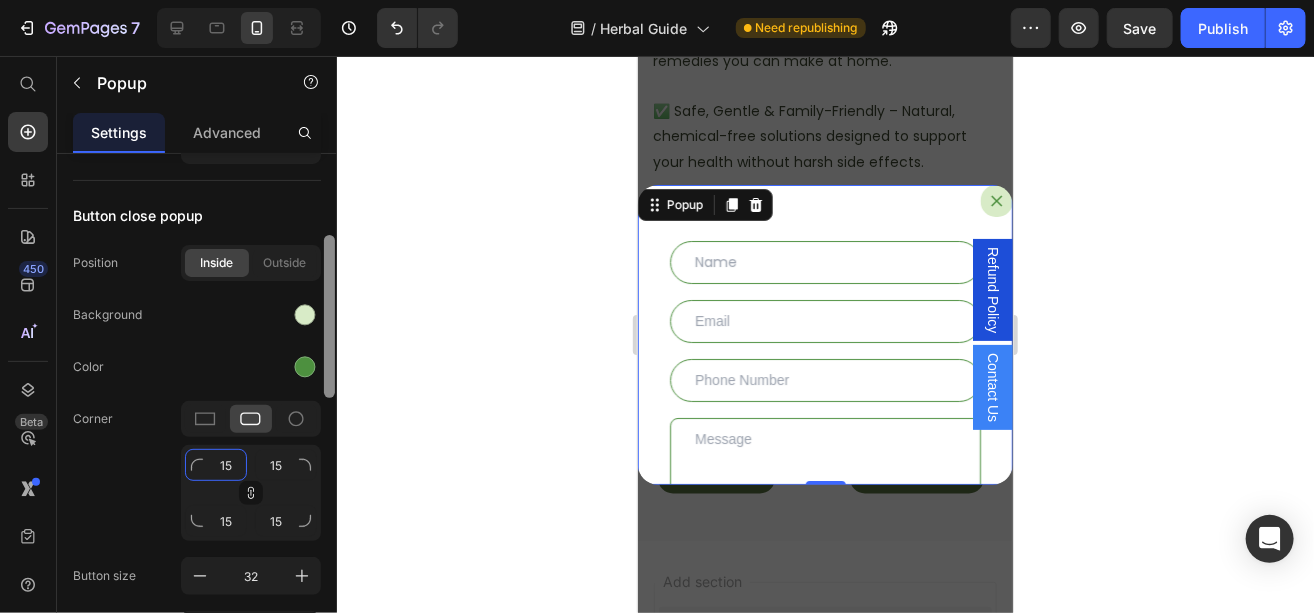 drag, startPoint x: 326, startPoint y: 341, endPoint x: 330, endPoint y: 352, distance: 11.7046995 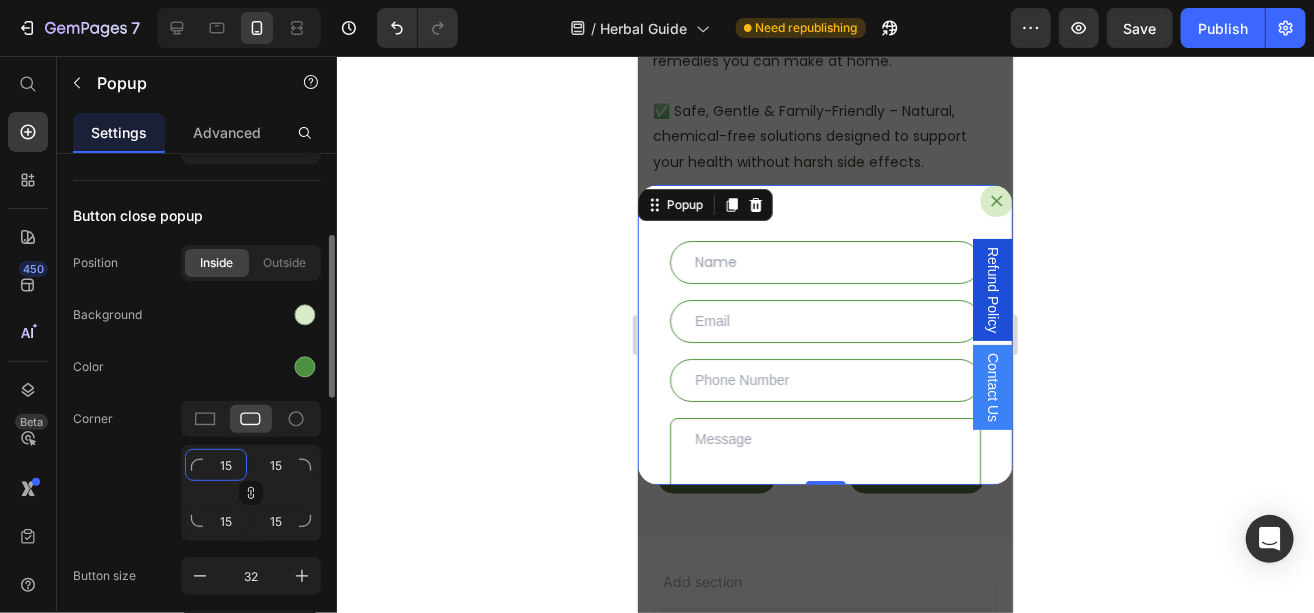 type on "15" 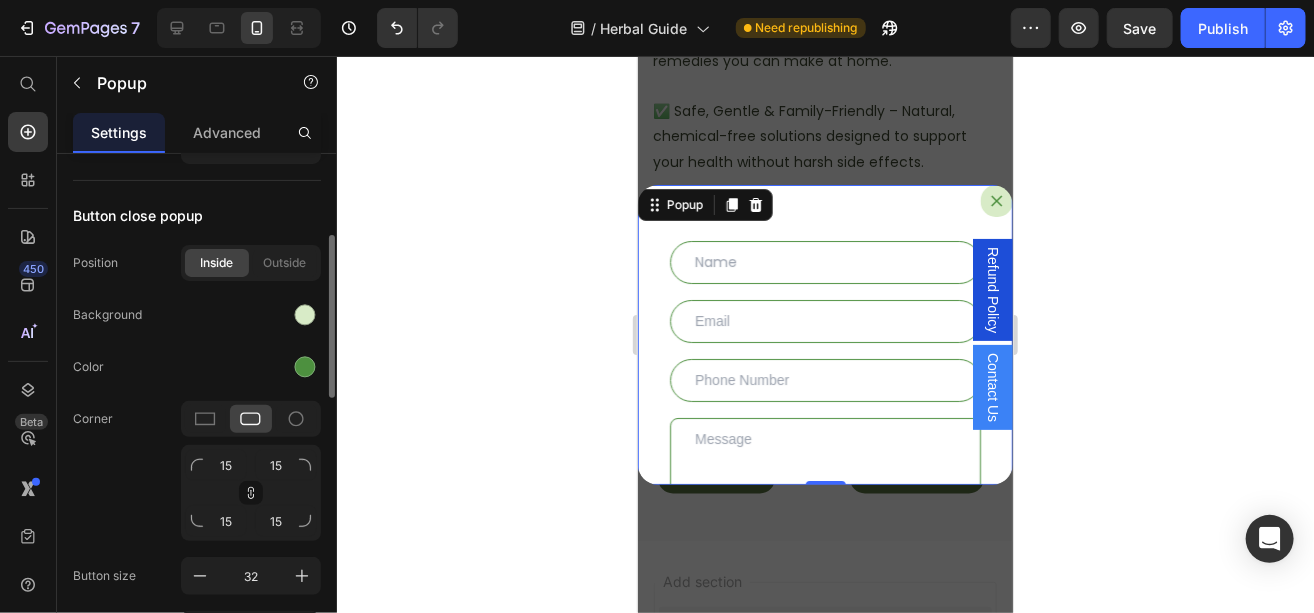 click on "Button close popup" at bounding box center [197, 215] 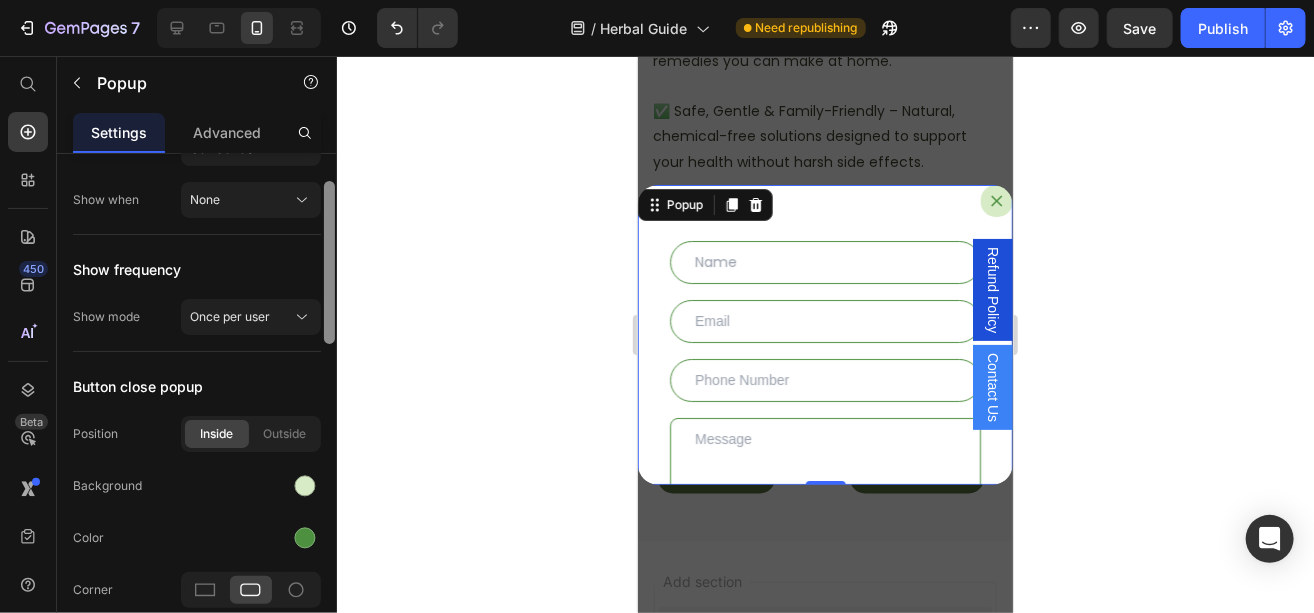 scroll, scrollTop: 0, scrollLeft: 0, axis: both 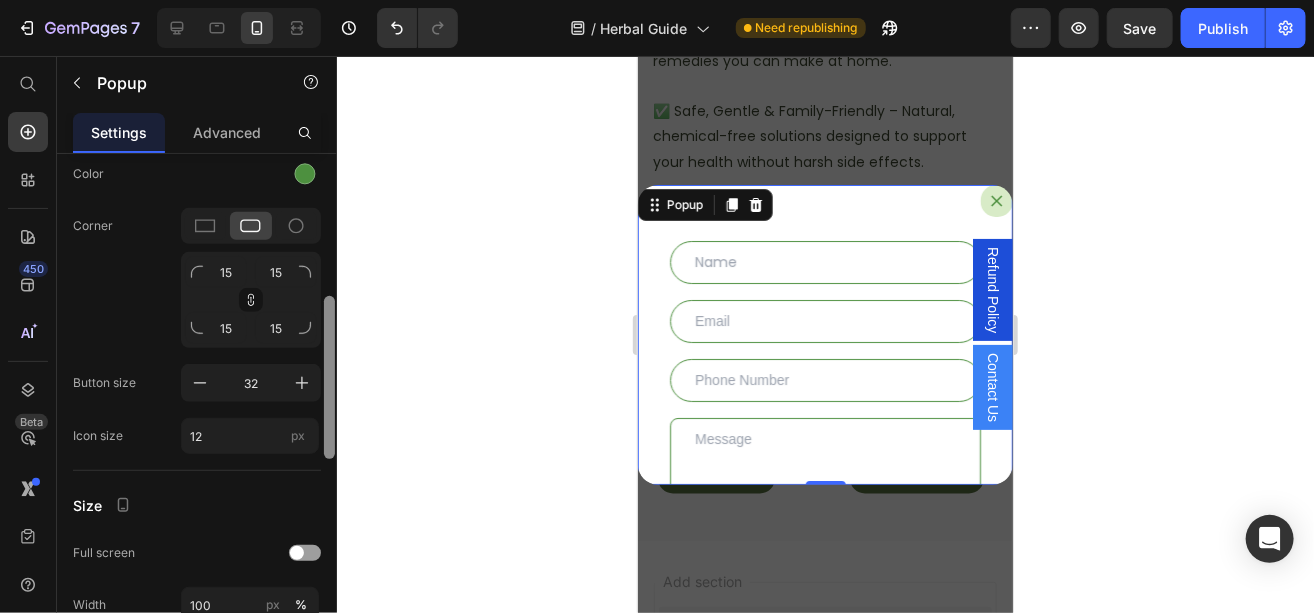 drag, startPoint x: 328, startPoint y: 265, endPoint x: 344, endPoint y: 349, distance: 85.51023 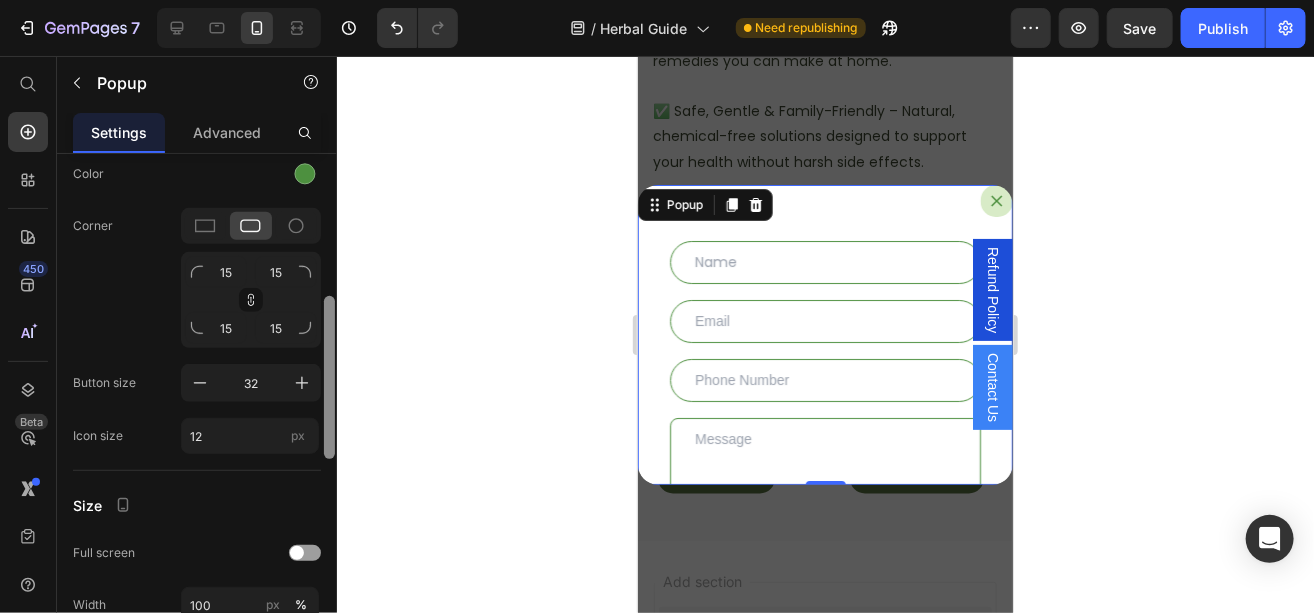 click on "7   /  Herbal Guide Need republishing Preview  Save   Publish  450 Beta Start with Sections Elements Hero Section Product Detail Brands Trusted Badges Guarantee Product Breakdown How to use Testimonials Compare Bundle FAQs Social Proof Brand Story Product List Collection Blog List Contact Sticky Add to Cart Custom Footer Browse Library 450 Layout
Row
Row
Row
Row Text
Heading
Text Block Button
Button
Button
Sticky Back to top Media
Image" 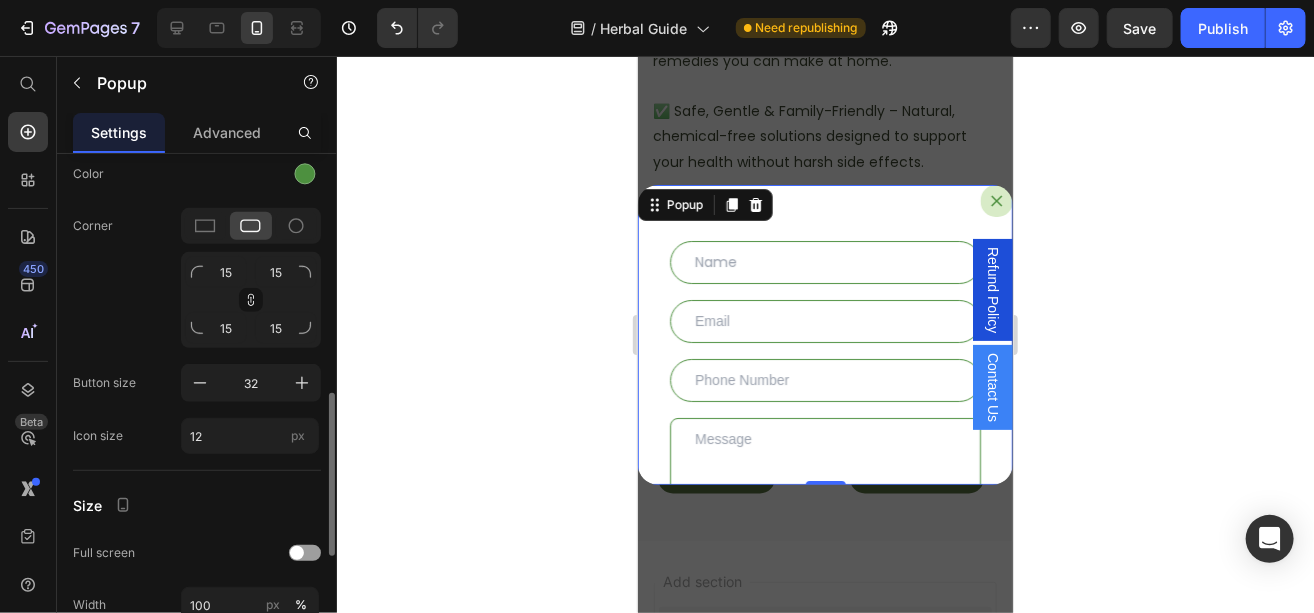 scroll, scrollTop: 525, scrollLeft: 0, axis: vertical 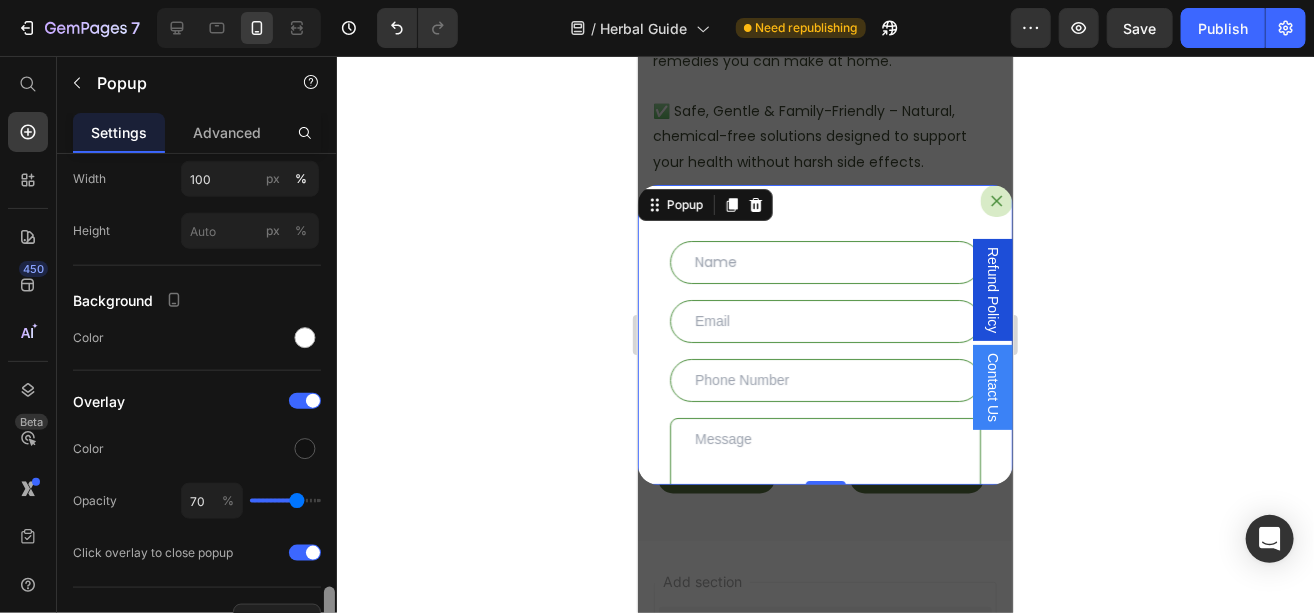 drag, startPoint x: 333, startPoint y: 351, endPoint x: 336, endPoint y: 523, distance: 172.02615 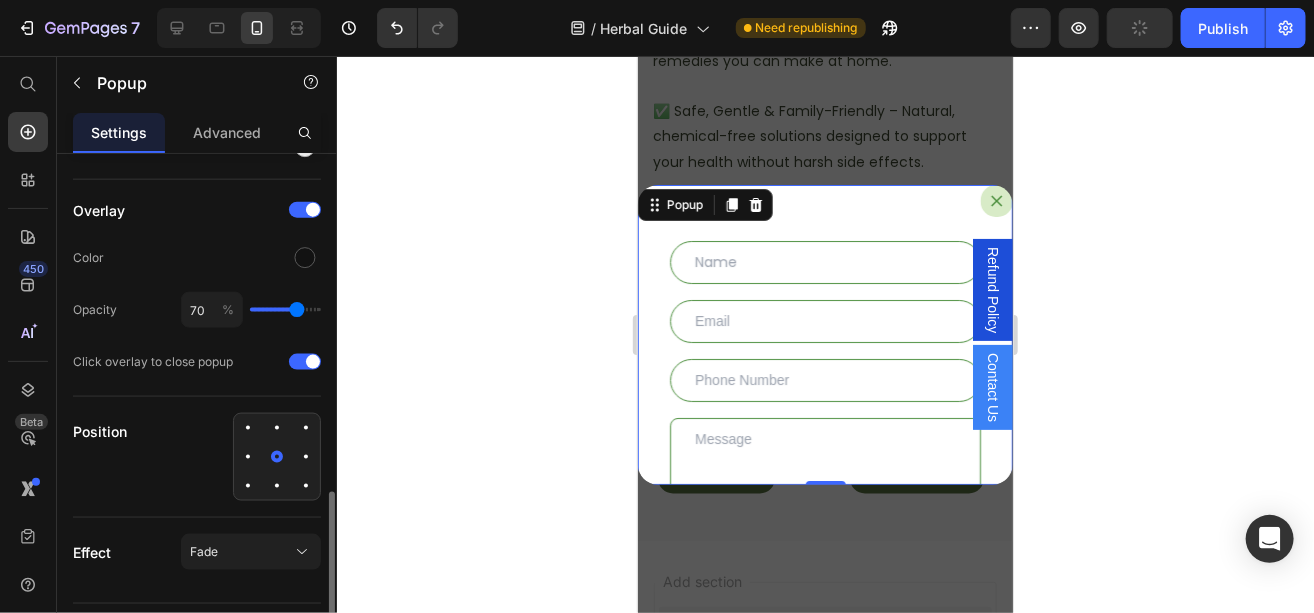 click 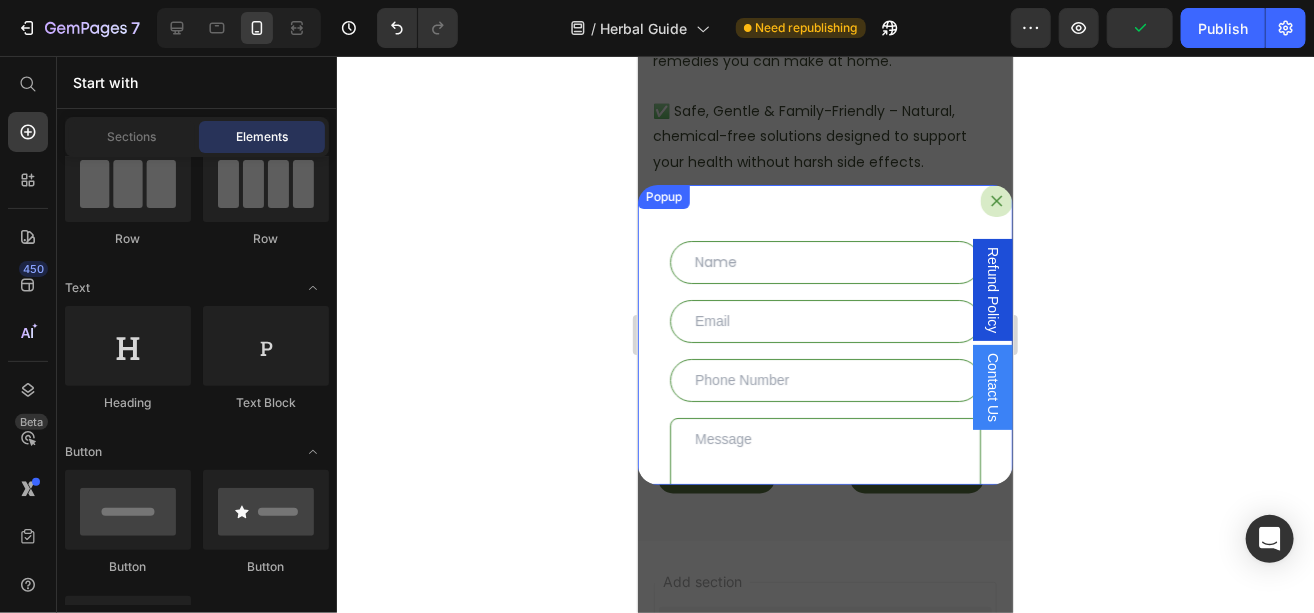 click 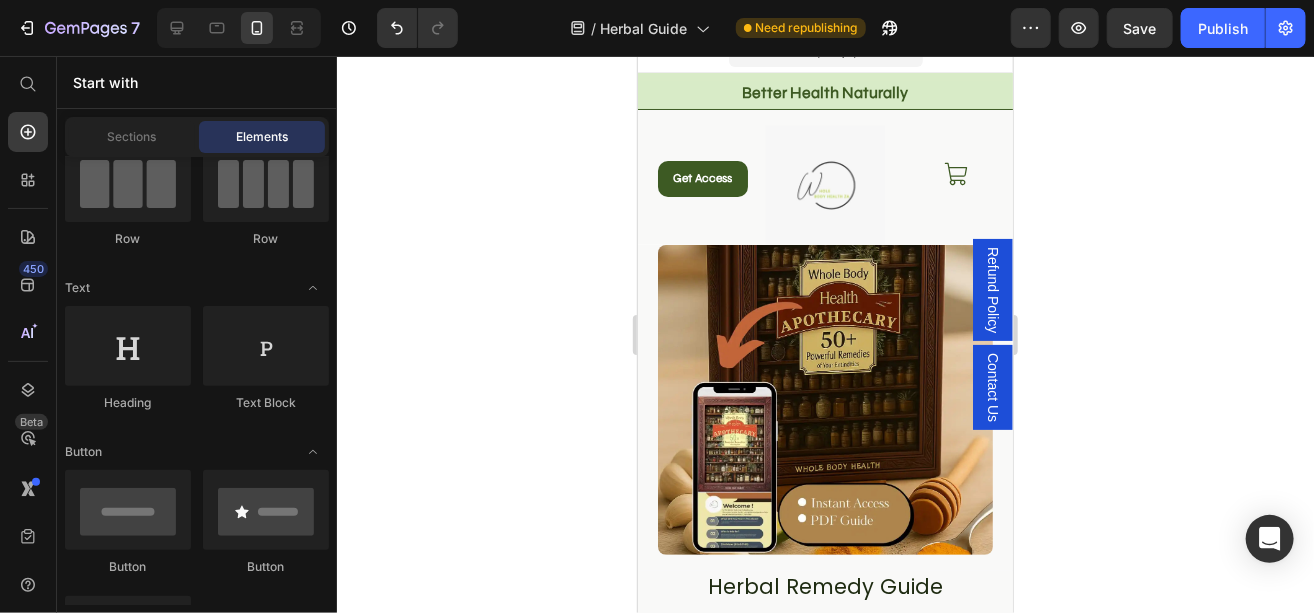 scroll, scrollTop: 48, scrollLeft: 0, axis: vertical 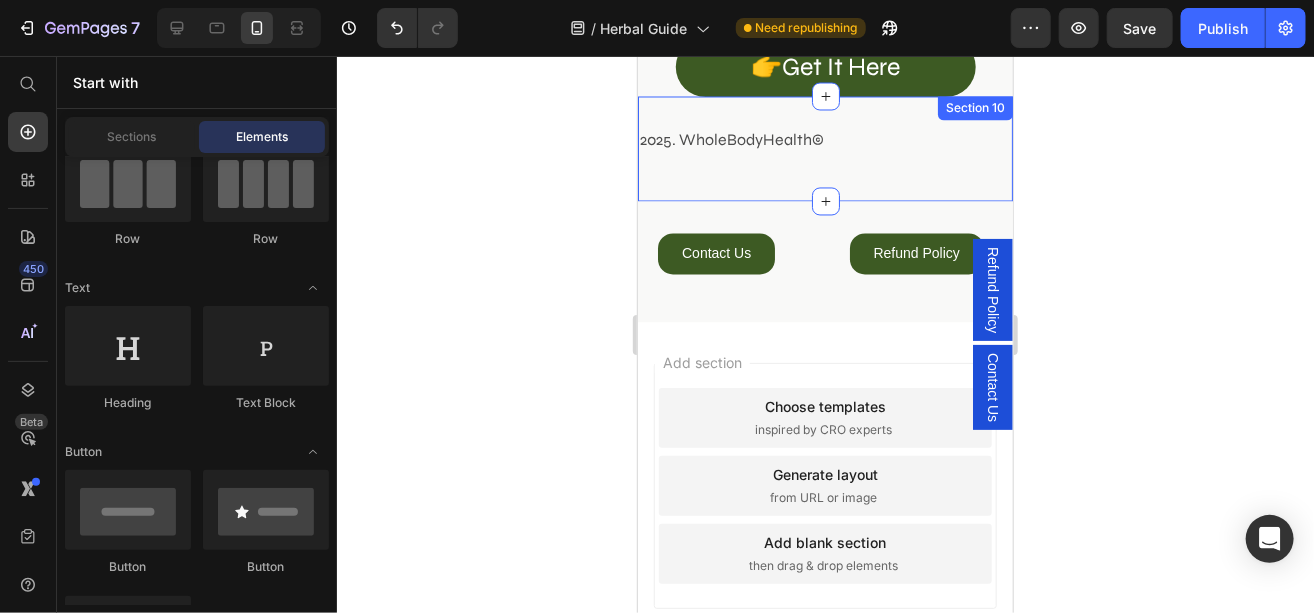 click on "[YEAR]. WholeBodyHealth© Text Block Row Section 10" at bounding box center [824, 148] 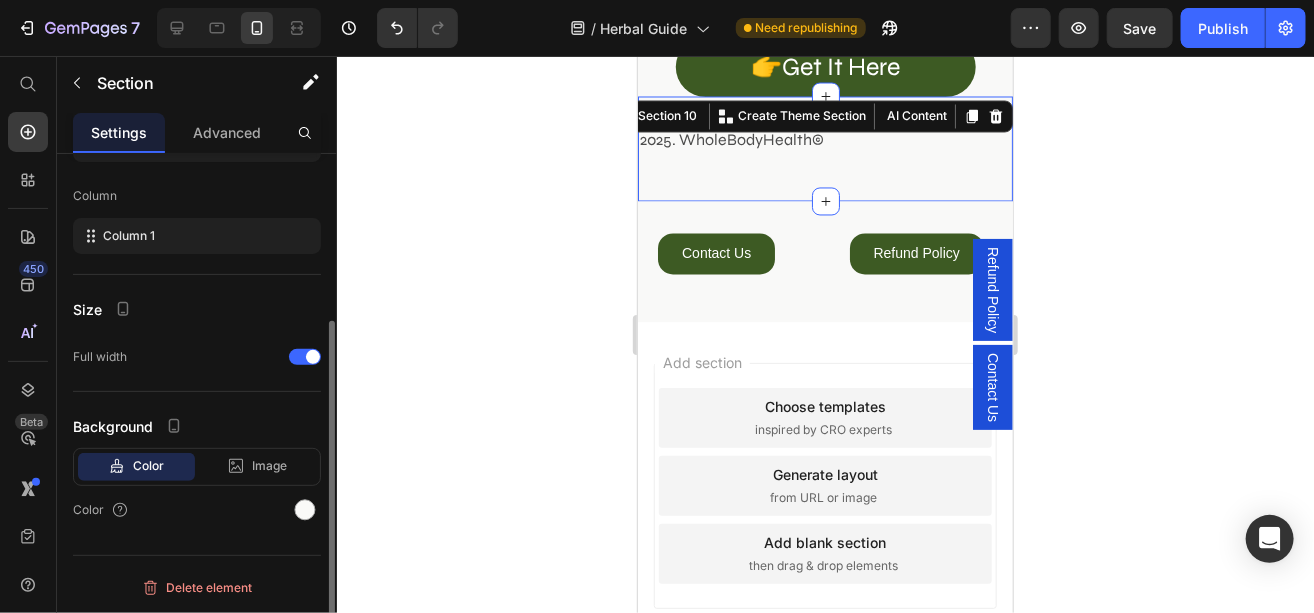 scroll, scrollTop: 0, scrollLeft: 0, axis: both 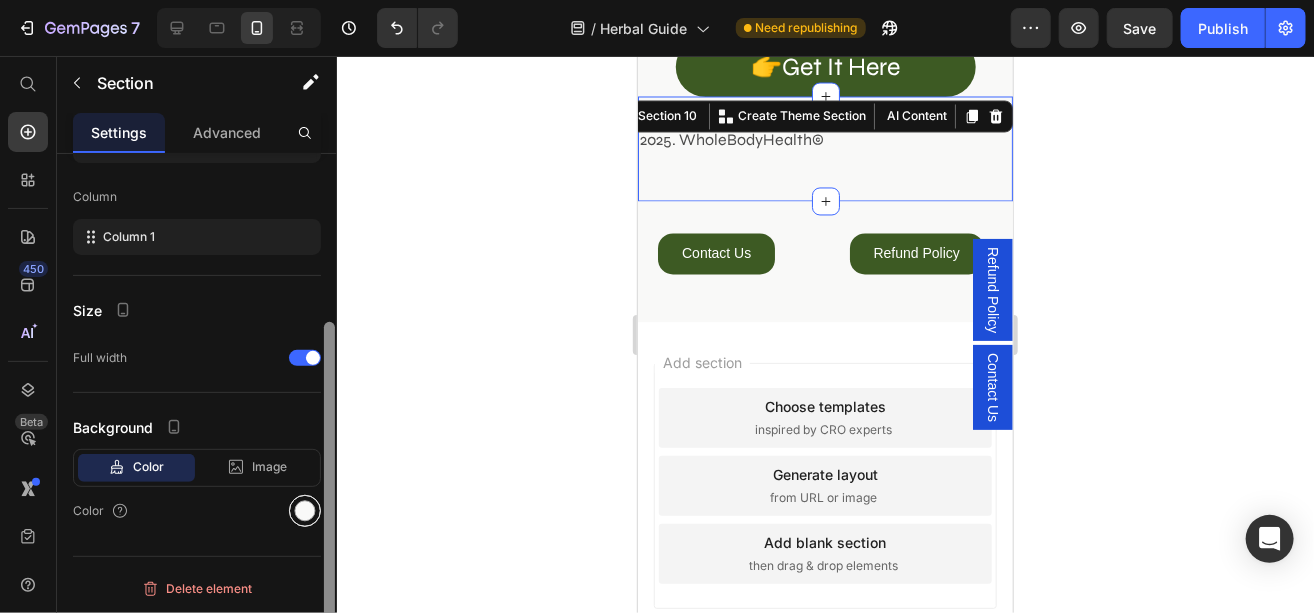 drag, startPoint x: 328, startPoint y: 332, endPoint x: 316, endPoint y: 526, distance: 194.37077 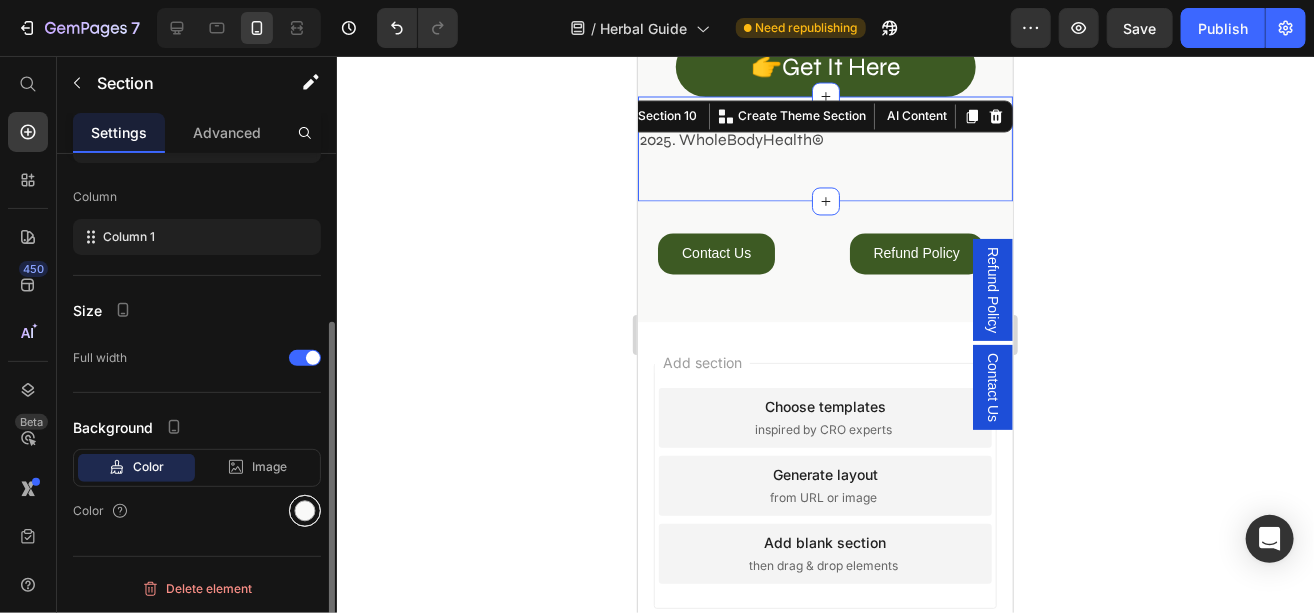 click at bounding box center [305, 511] 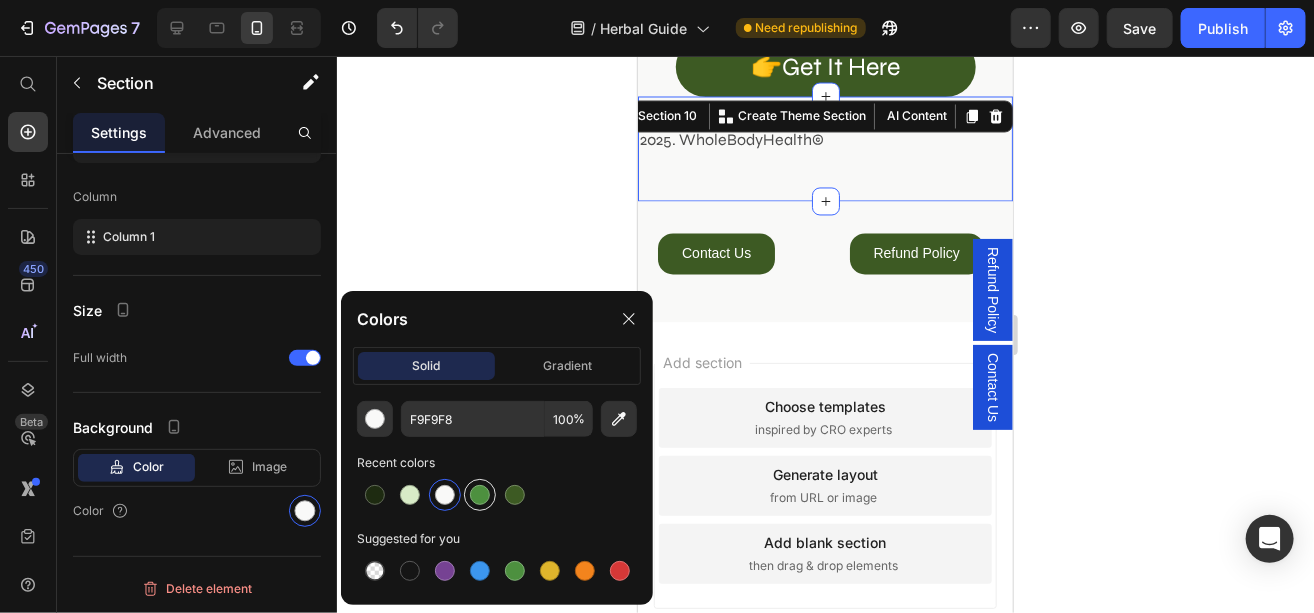 click at bounding box center [480, 495] 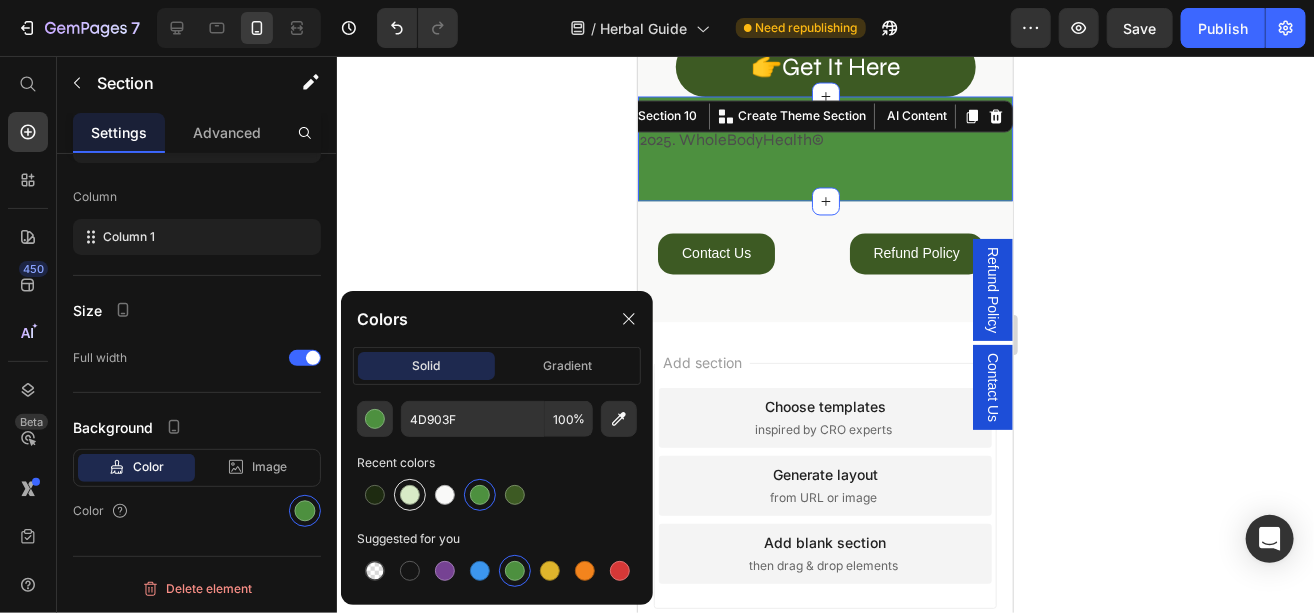 click at bounding box center [410, 495] 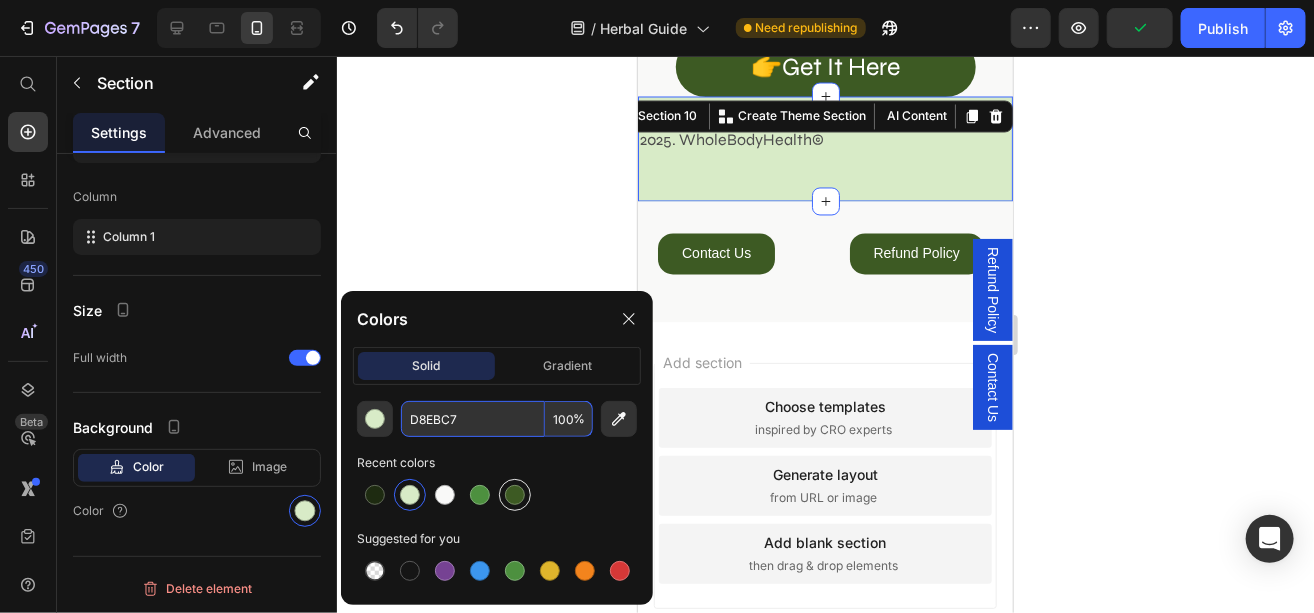 click at bounding box center [515, 495] 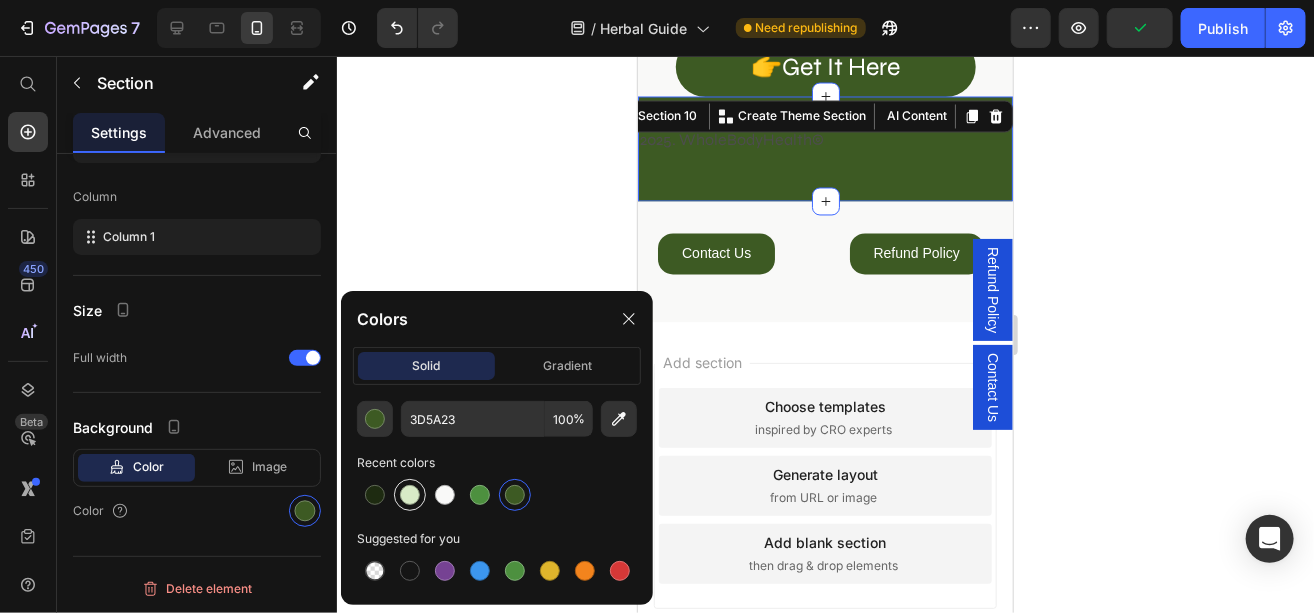 click at bounding box center [410, 495] 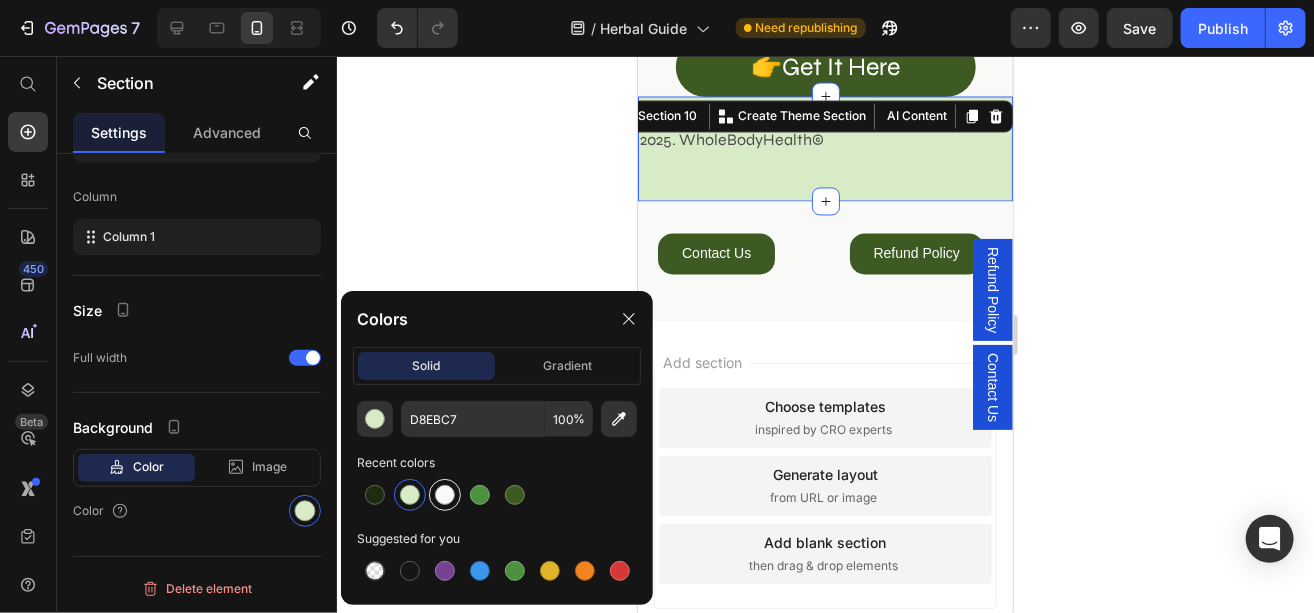 click at bounding box center [445, 495] 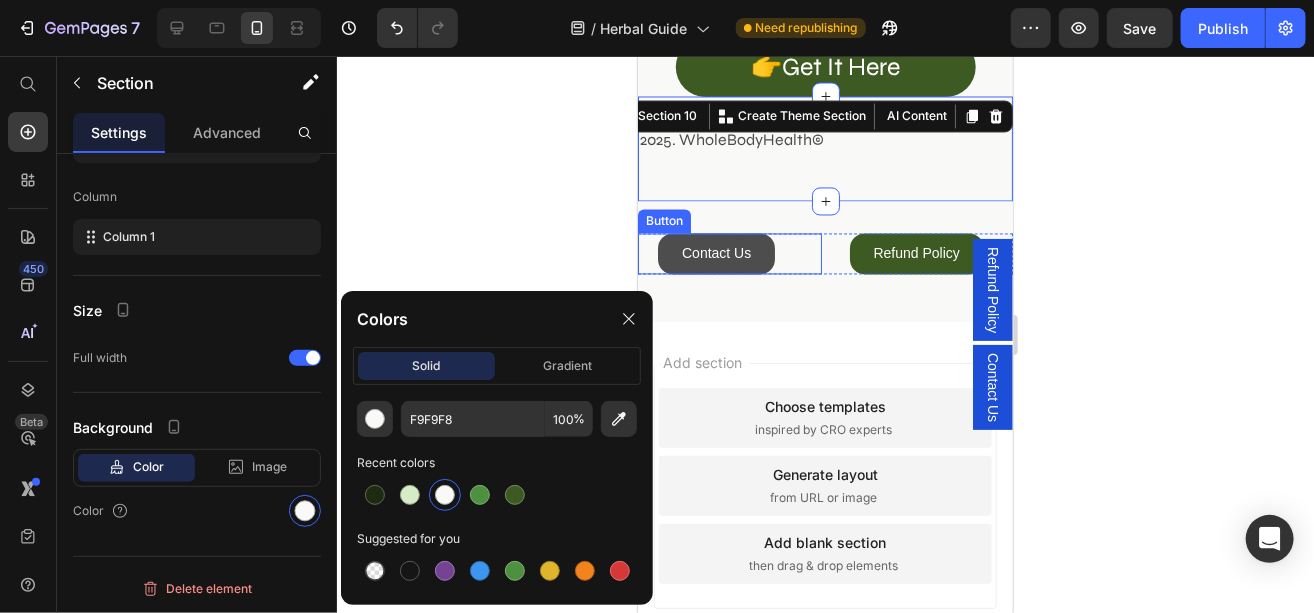 click on "Contact Us" at bounding box center [715, 253] 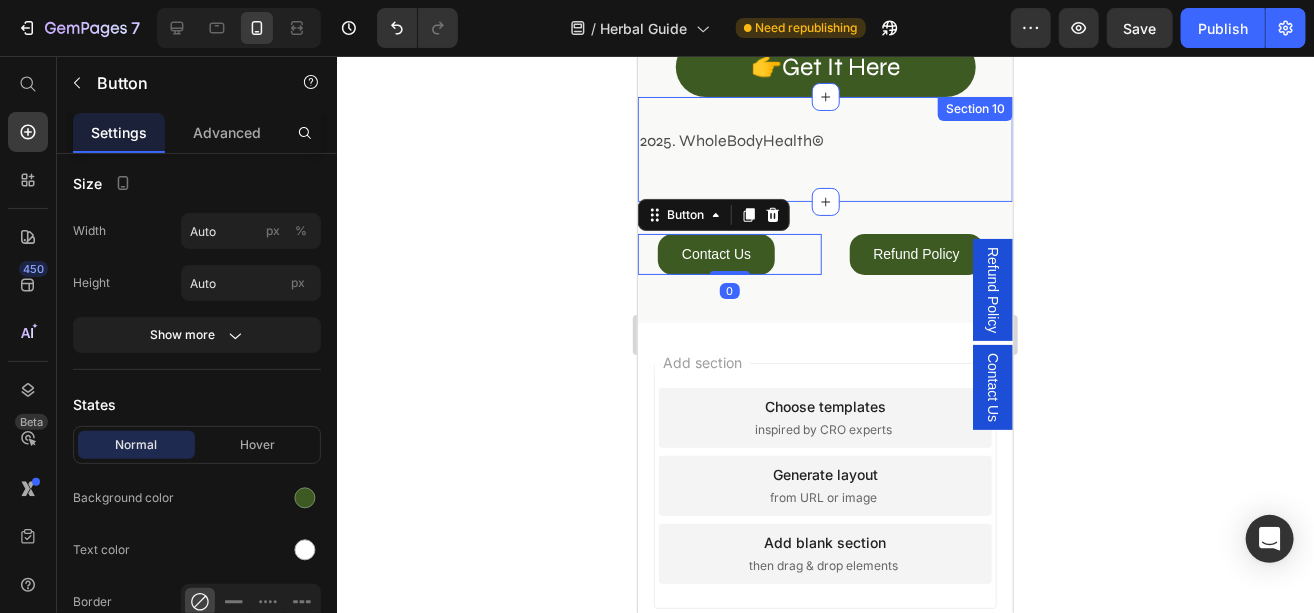 scroll, scrollTop: 0, scrollLeft: 0, axis: both 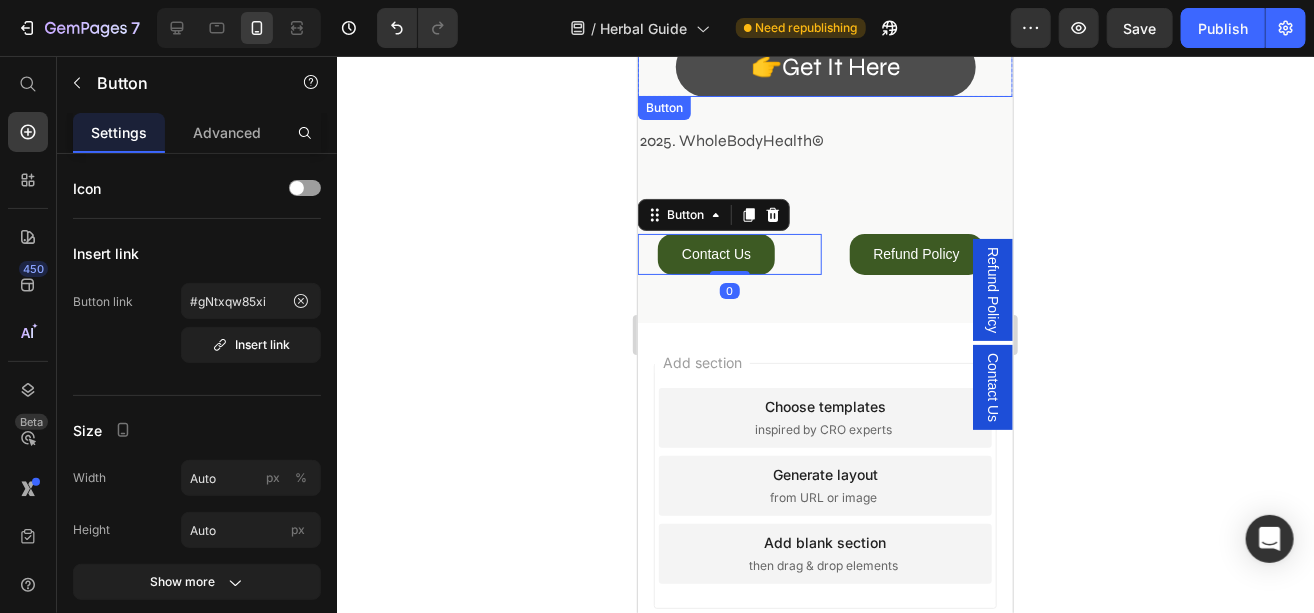 click on "👉Get It Here" at bounding box center [825, 66] 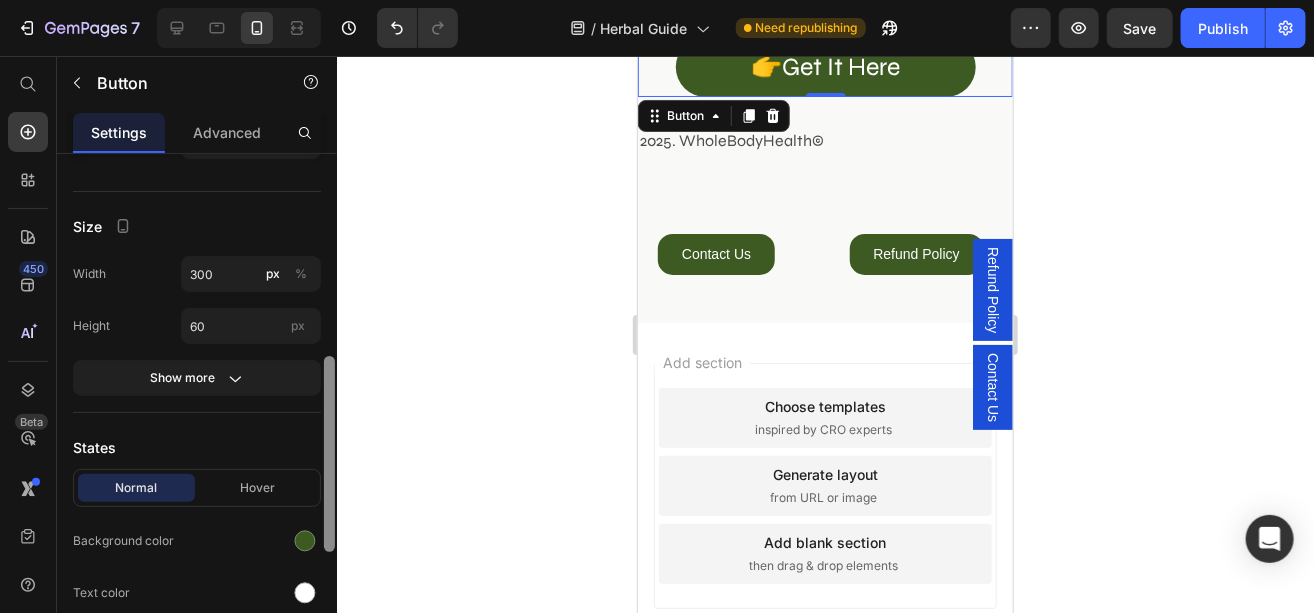 scroll, scrollTop: 294, scrollLeft: 0, axis: vertical 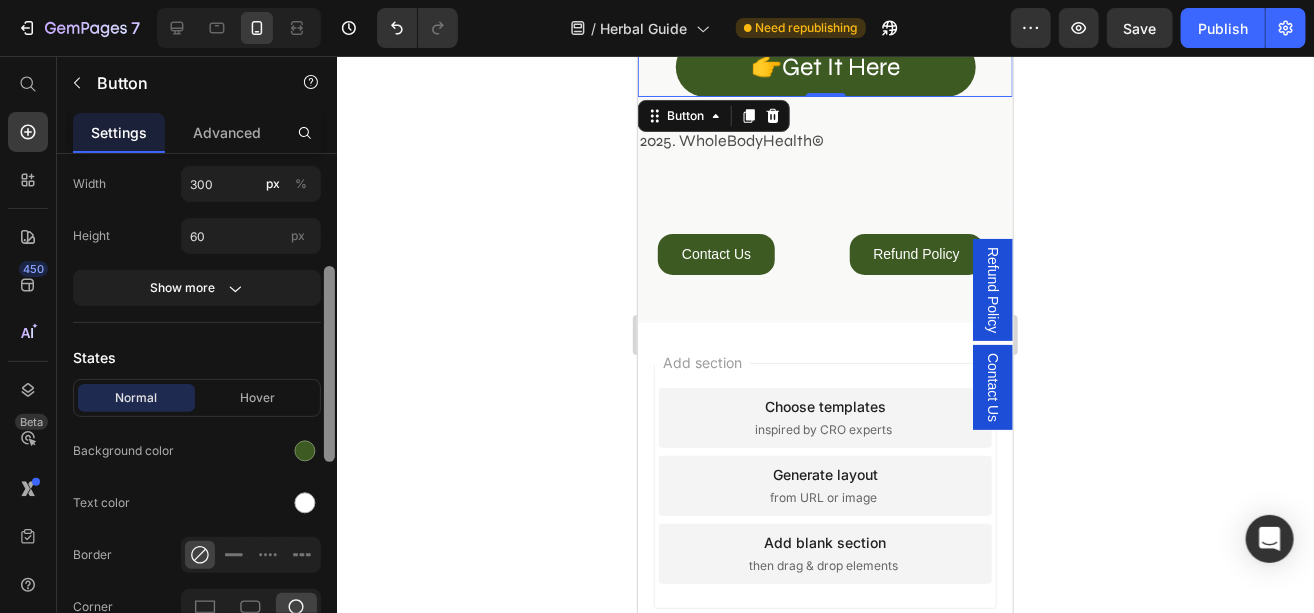 drag, startPoint x: 325, startPoint y: 272, endPoint x: 319, endPoint y: 384, distance: 112.1606 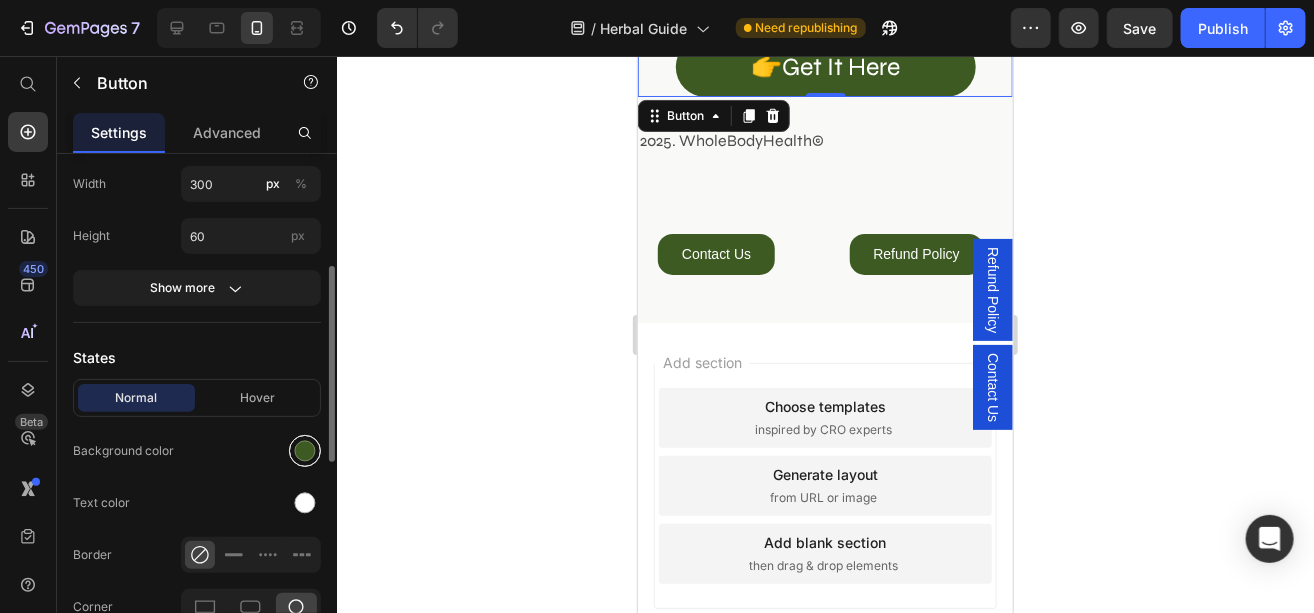 click at bounding box center (305, 451) 